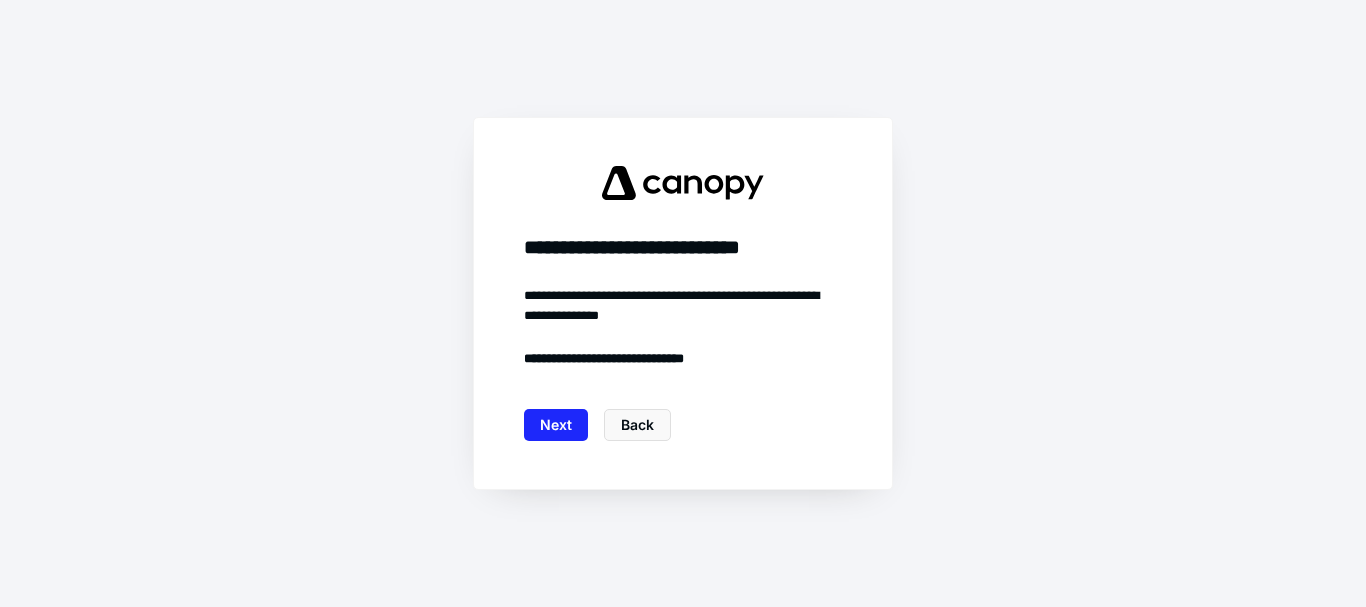 scroll, scrollTop: 0, scrollLeft: 0, axis: both 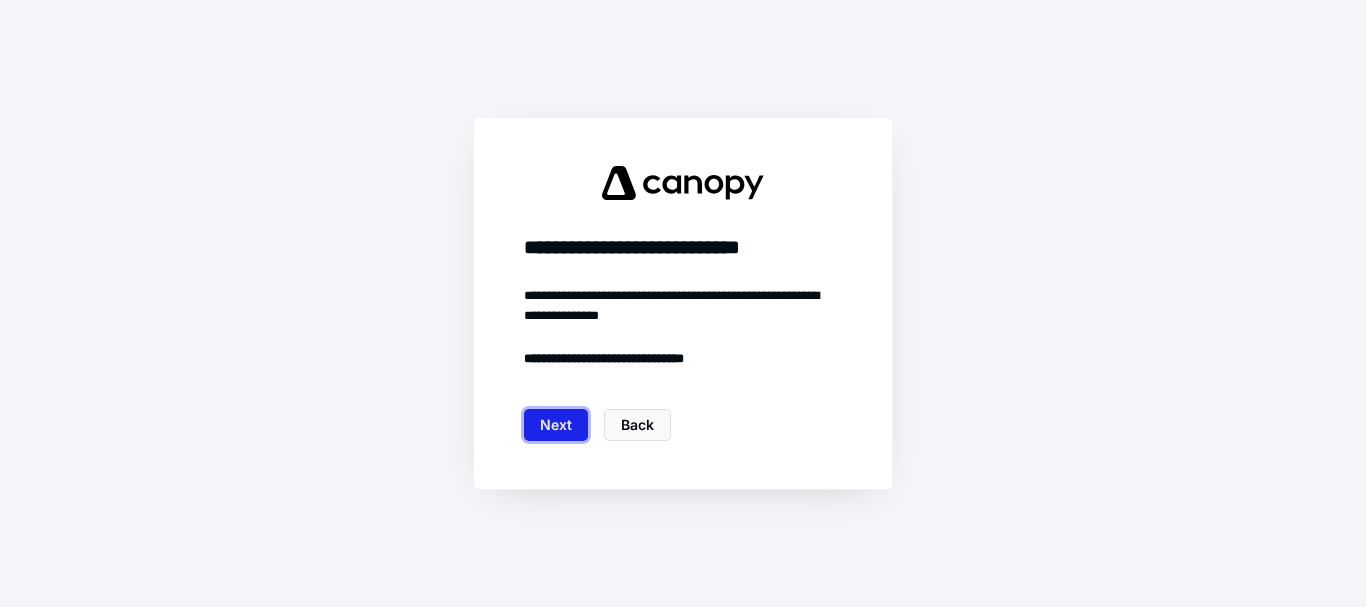 click on "Next" at bounding box center [556, 425] 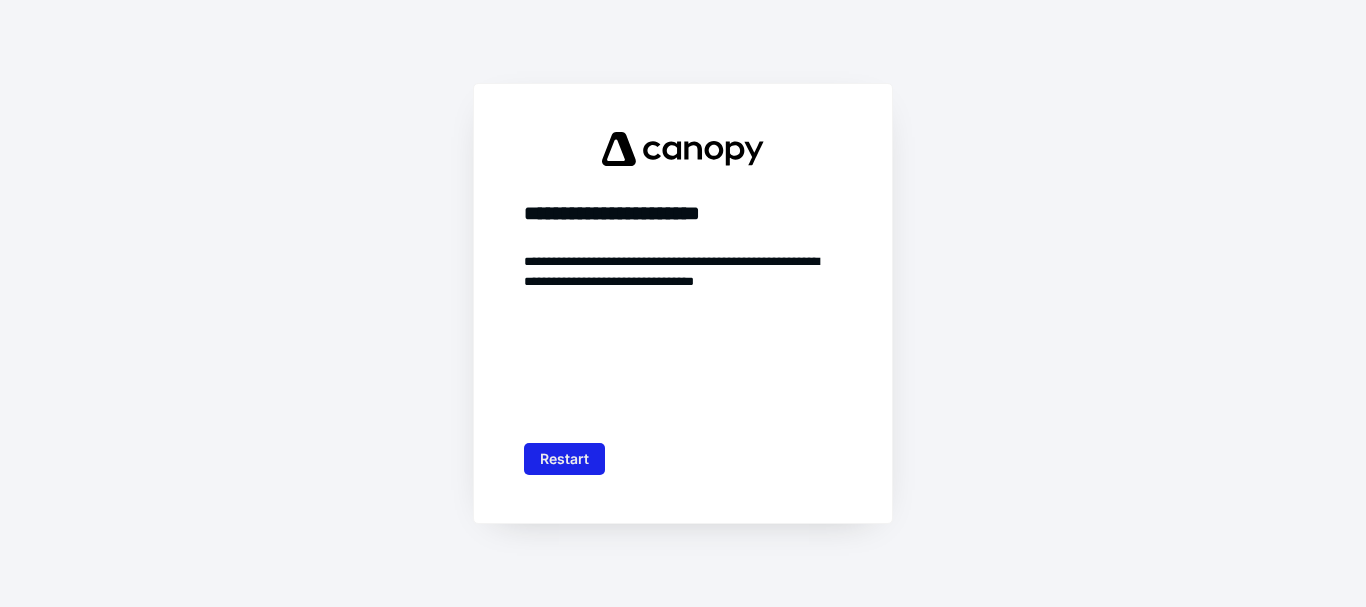 click on "Restart" at bounding box center [564, 459] 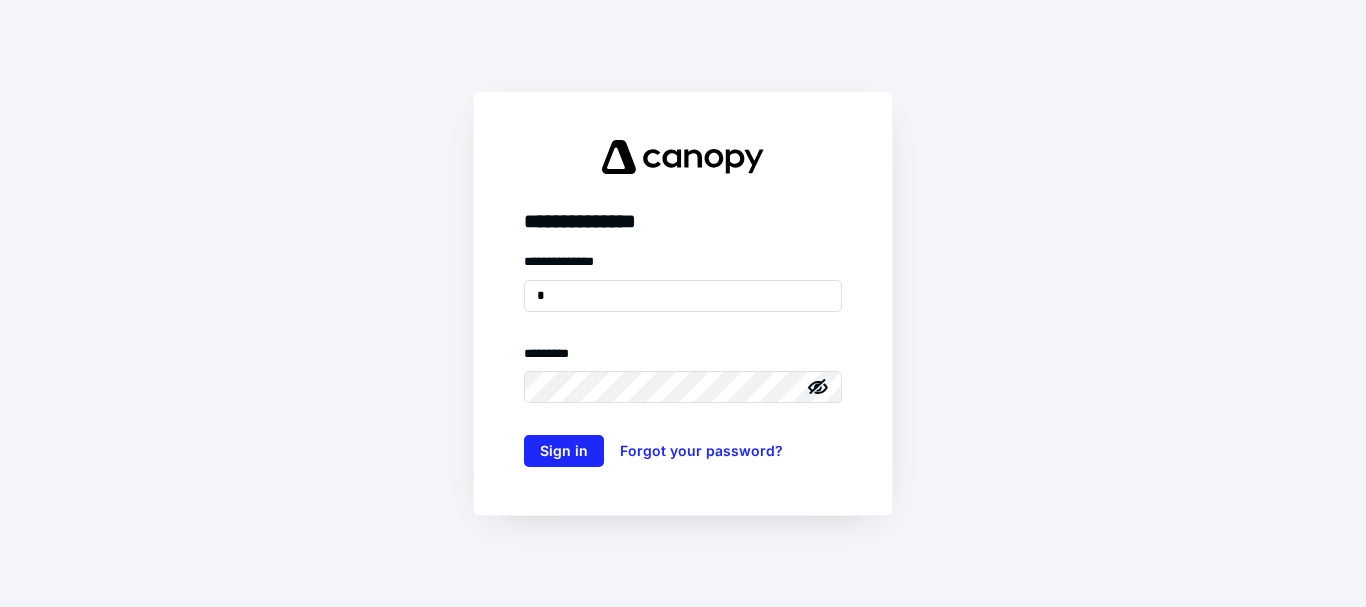 type on "**********" 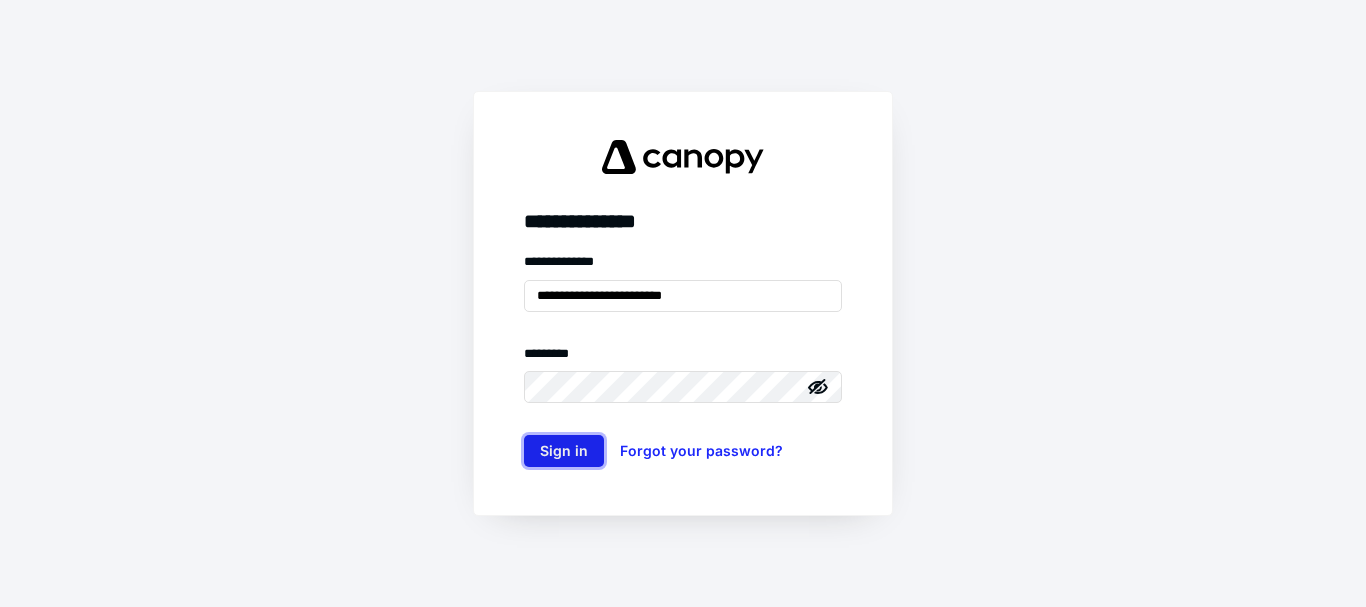 click on "Sign in" at bounding box center (564, 451) 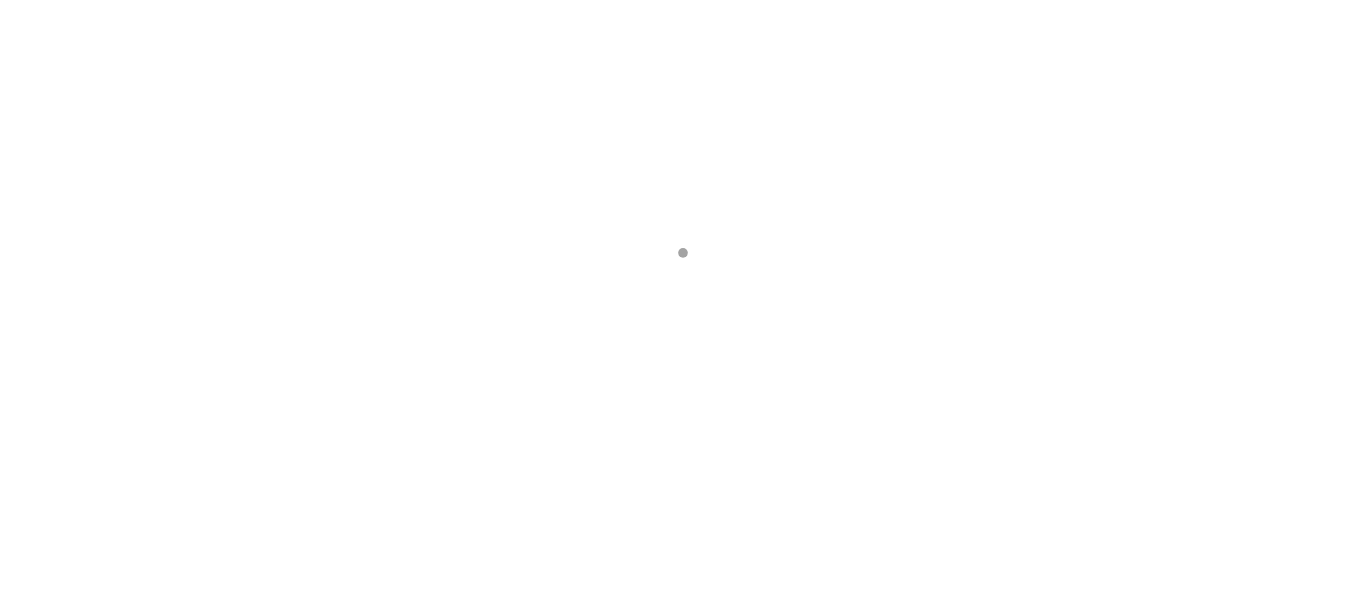 scroll, scrollTop: 0, scrollLeft: 0, axis: both 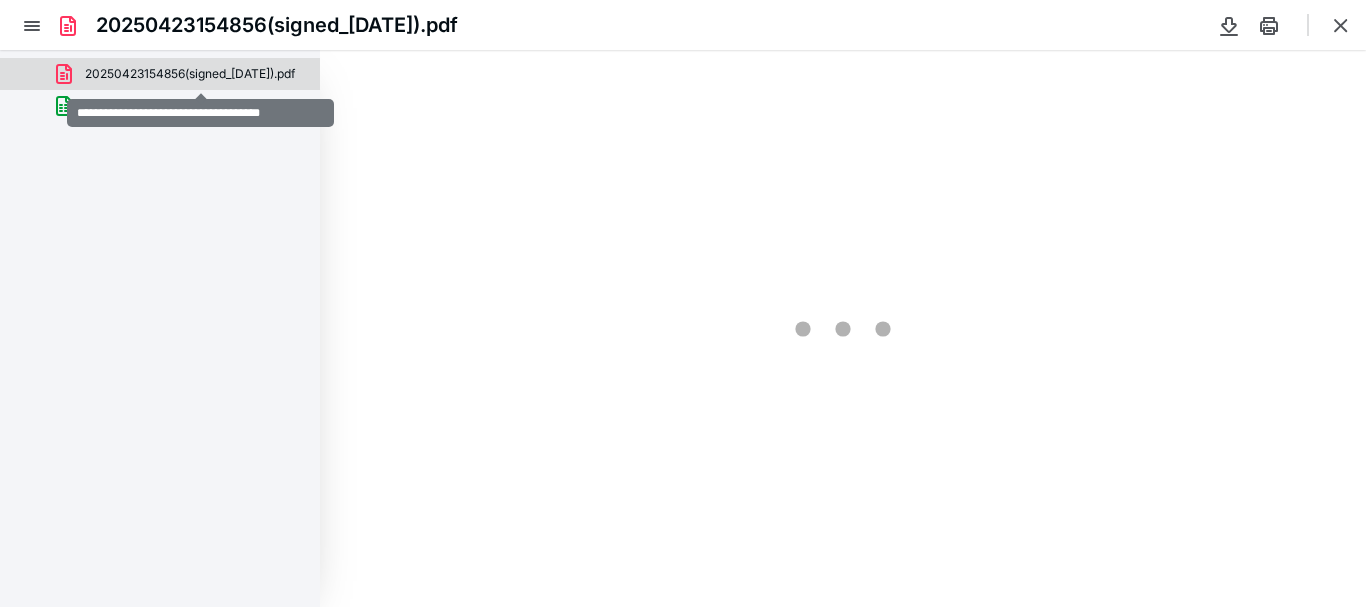click on "20250423154856(signed_05-21-2025).pdf" at bounding box center [190, 74] 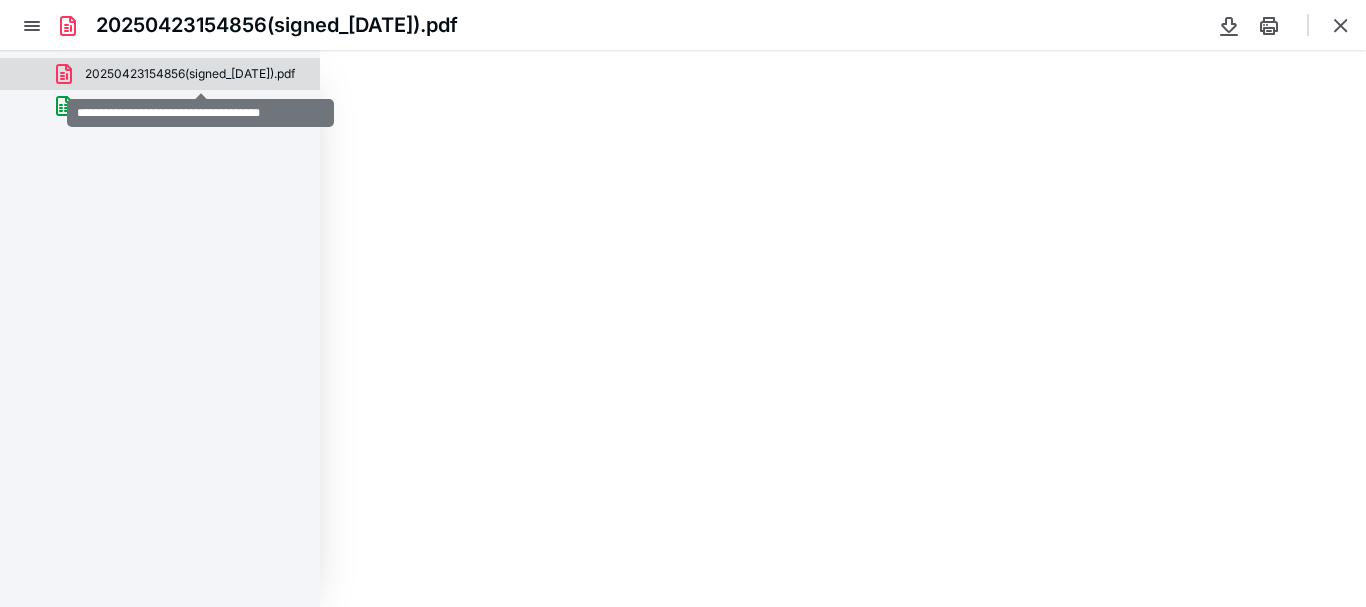 scroll, scrollTop: 39, scrollLeft: 0, axis: vertical 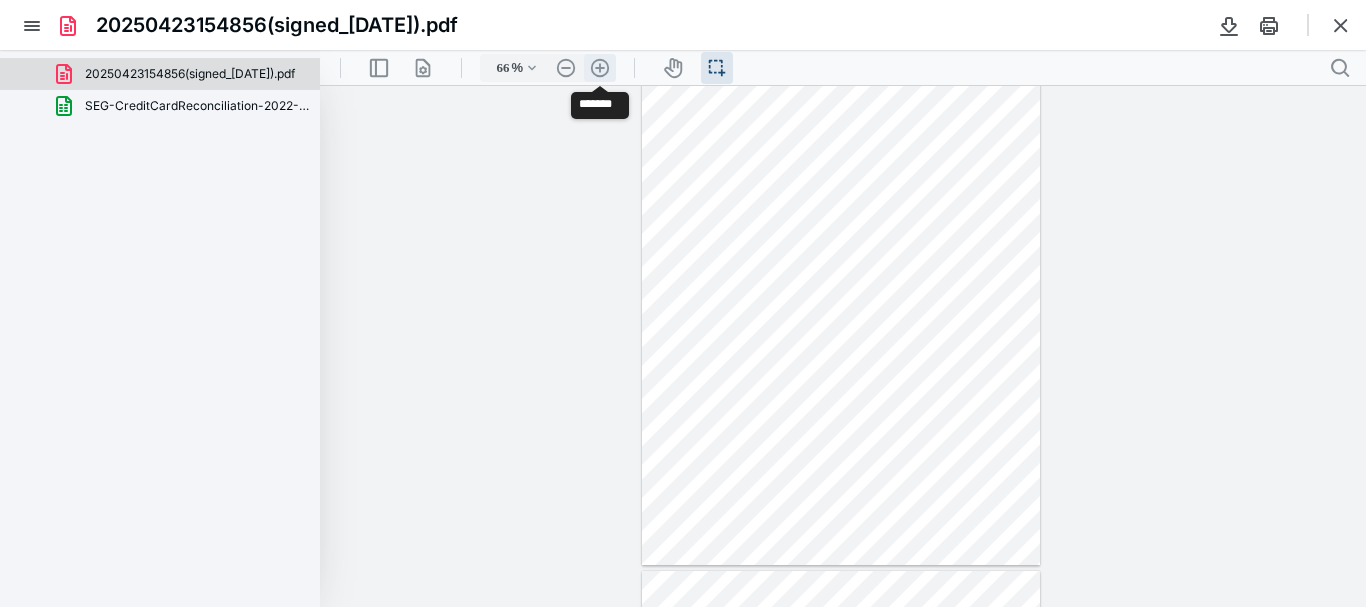 click on ".cls-1{fill:#abb0c4;} icon - header - zoom - in - line" at bounding box center [600, 68] 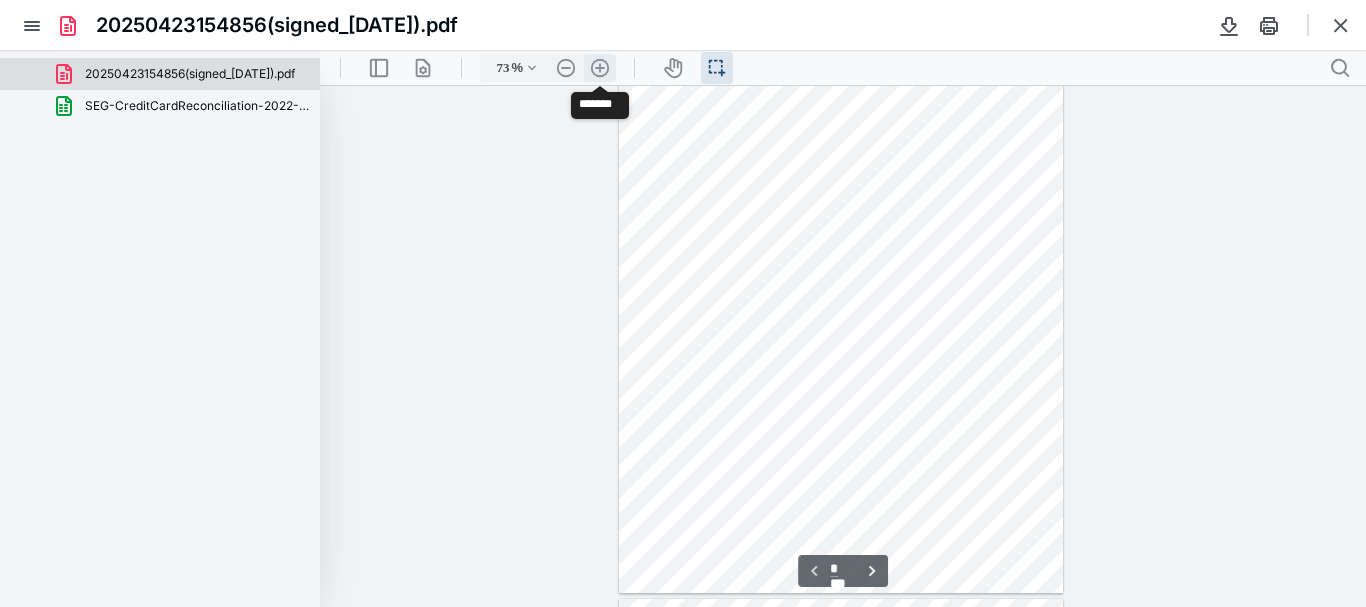 click on ".cls-1{fill:#abb0c4;} icon - header - zoom - in - line" at bounding box center (600, 68) 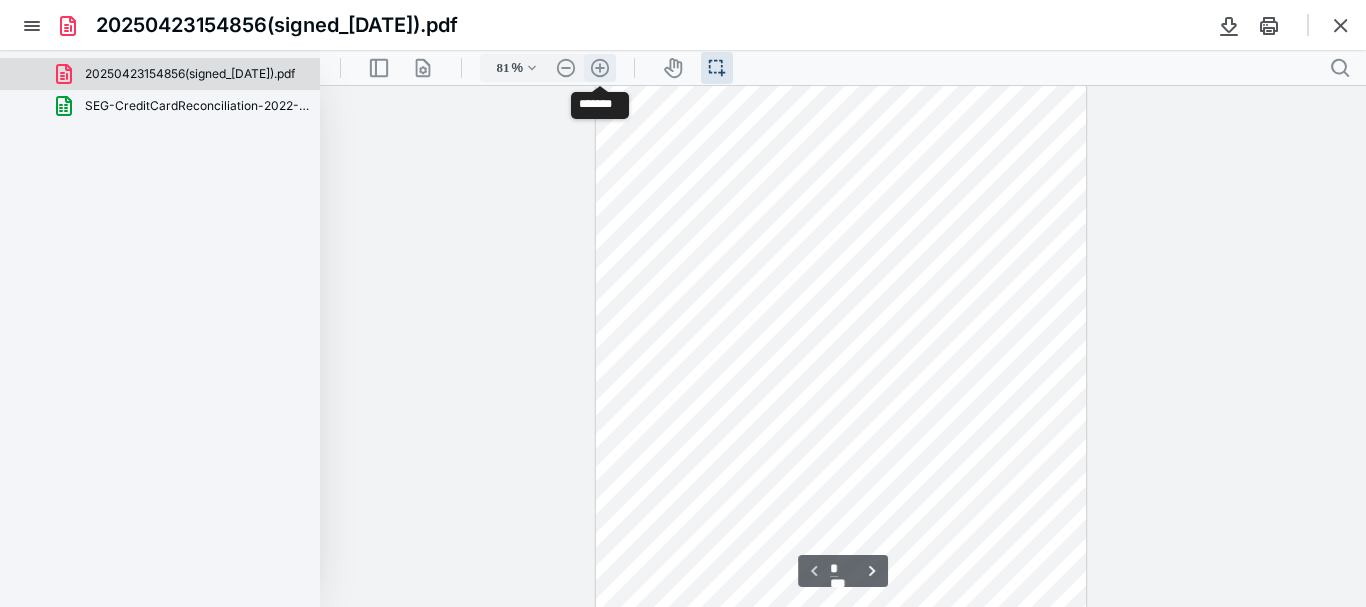 click on ".cls-1{fill:#abb0c4;} icon - header - zoom - in - line" at bounding box center (600, 68) 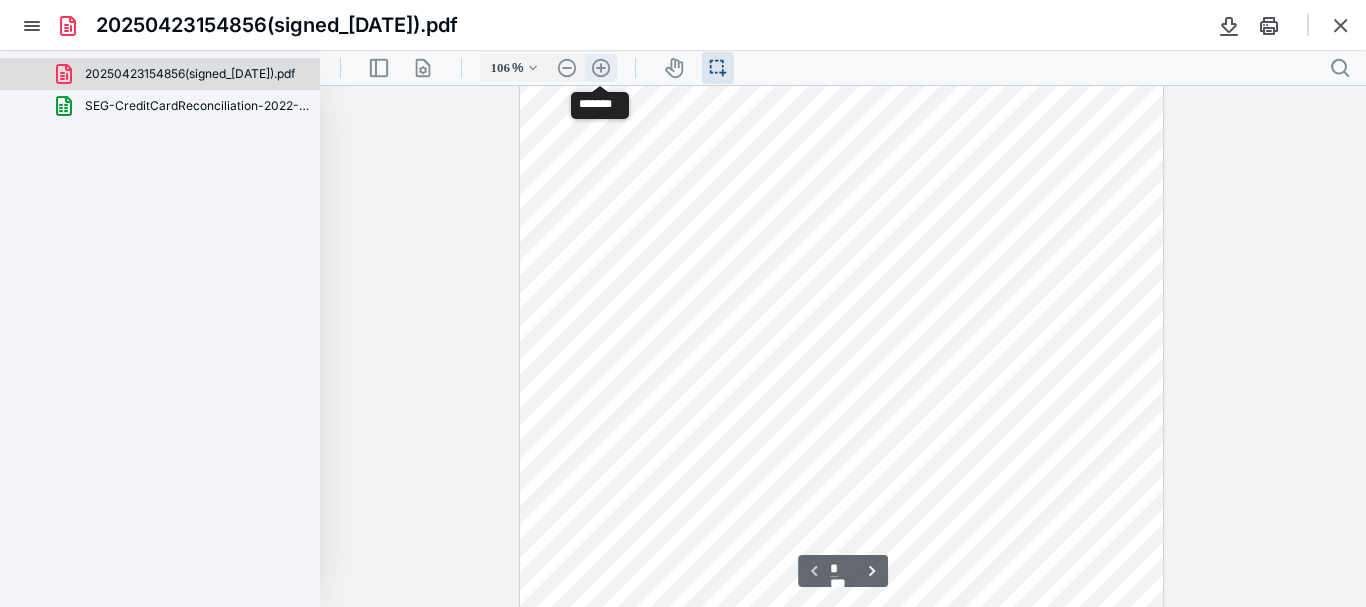 click on ".cls-1{fill:#abb0c4;} icon - header - zoom - in - line" at bounding box center (601, 68) 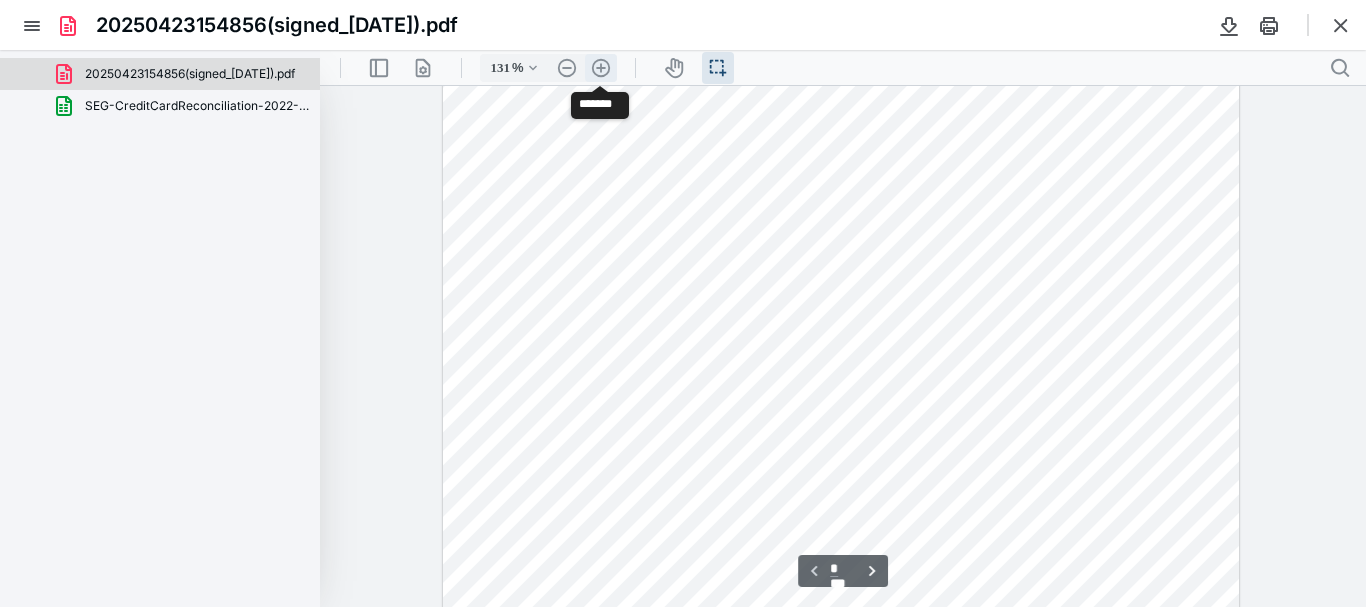 click on ".cls-1{fill:#abb0c4;} icon - header - zoom - in - line" at bounding box center (601, 68) 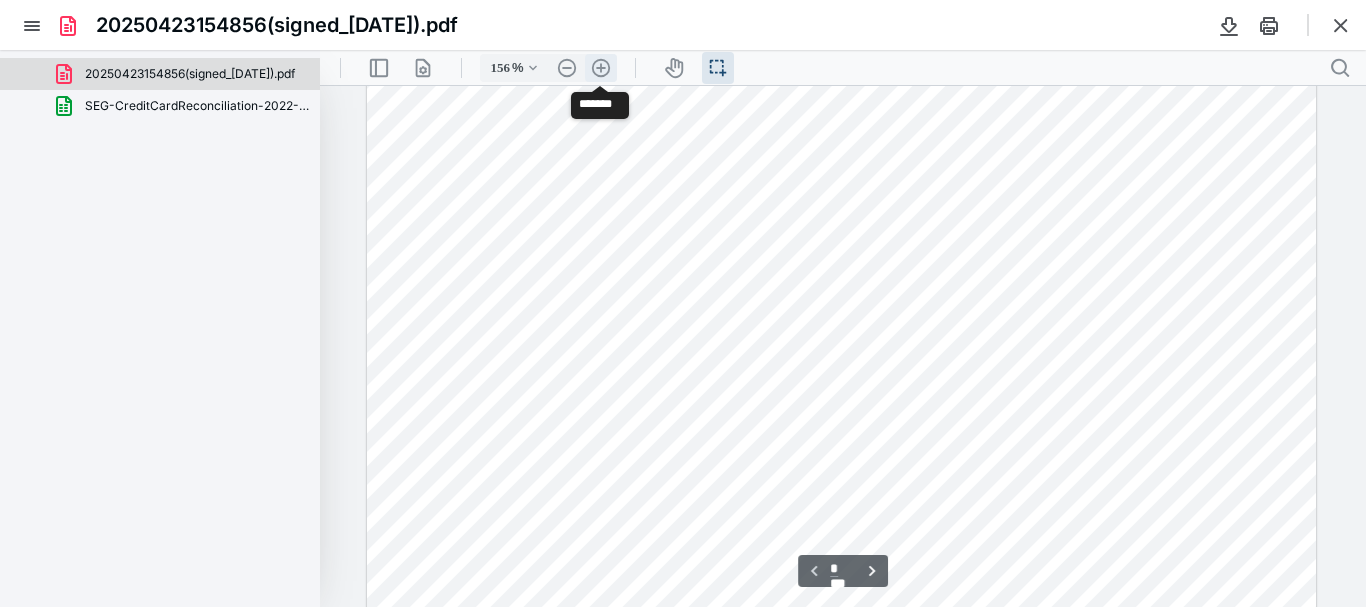 scroll, scrollTop: 427, scrollLeft: 0, axis: vertical 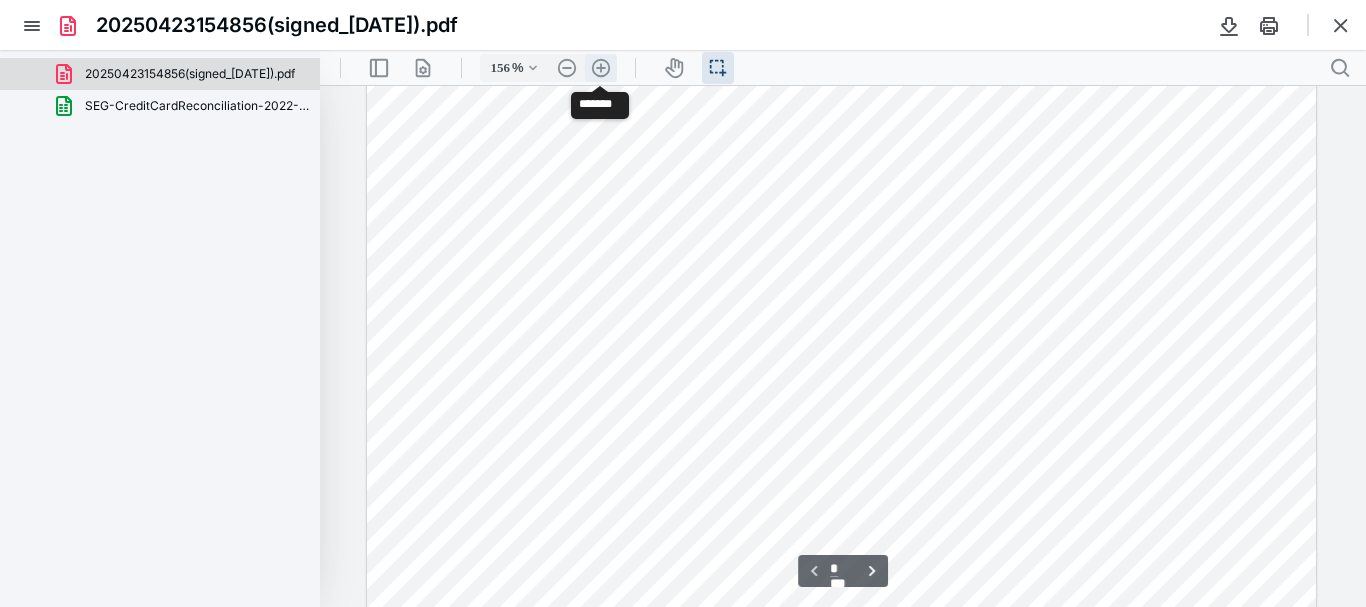click on ".cls-1{fill:#abb0c4;} icon - header - zoom - in - line" at bounding box center (601, 68) 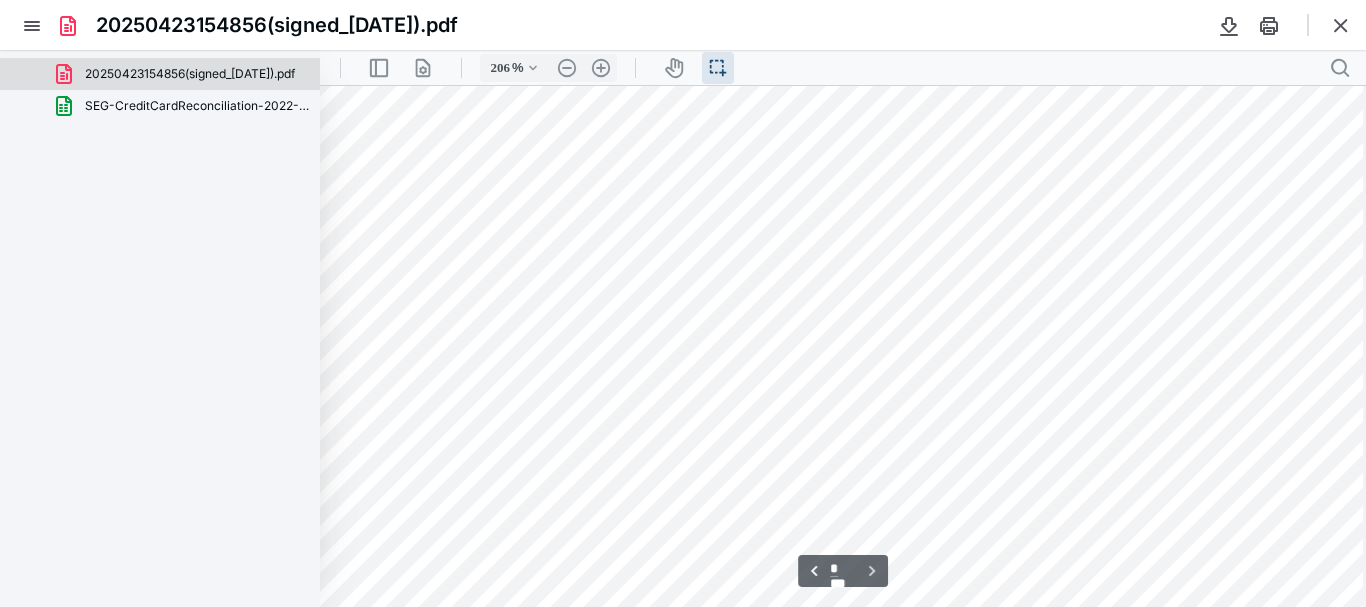 scroll, scrollTop: 5289, scrollLeft: 119, axis: both 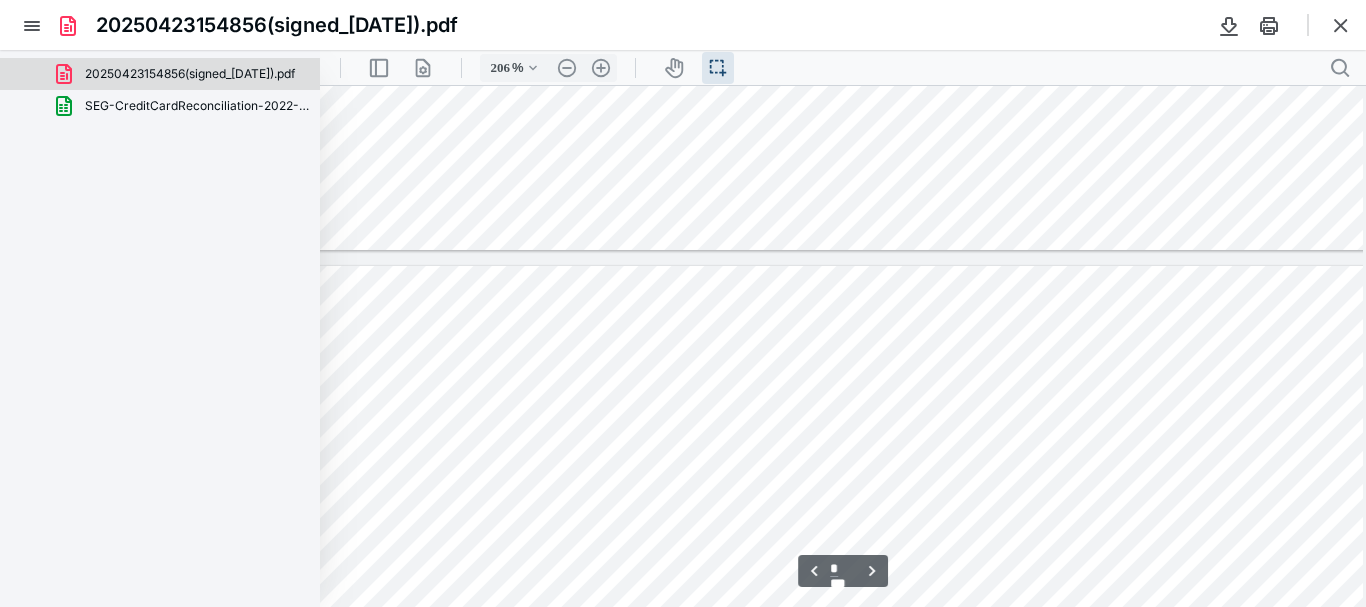 type on "*" 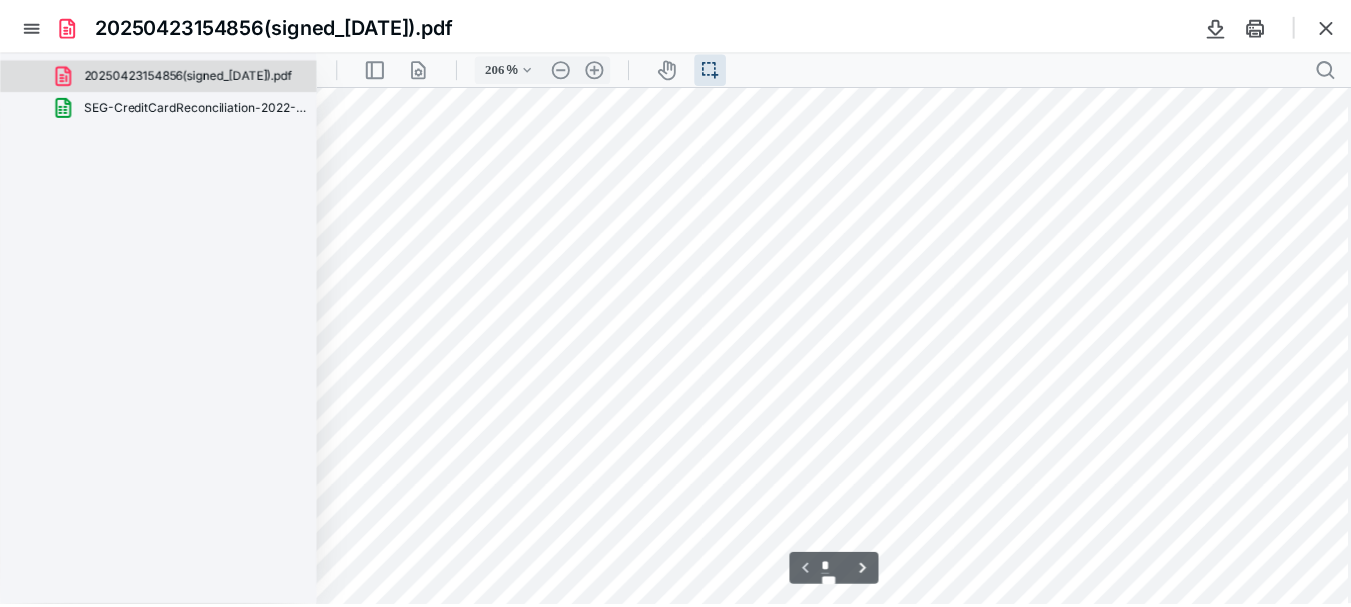 scroll, scrollTop: 0, scrollLeft: 119, axis: horizontal 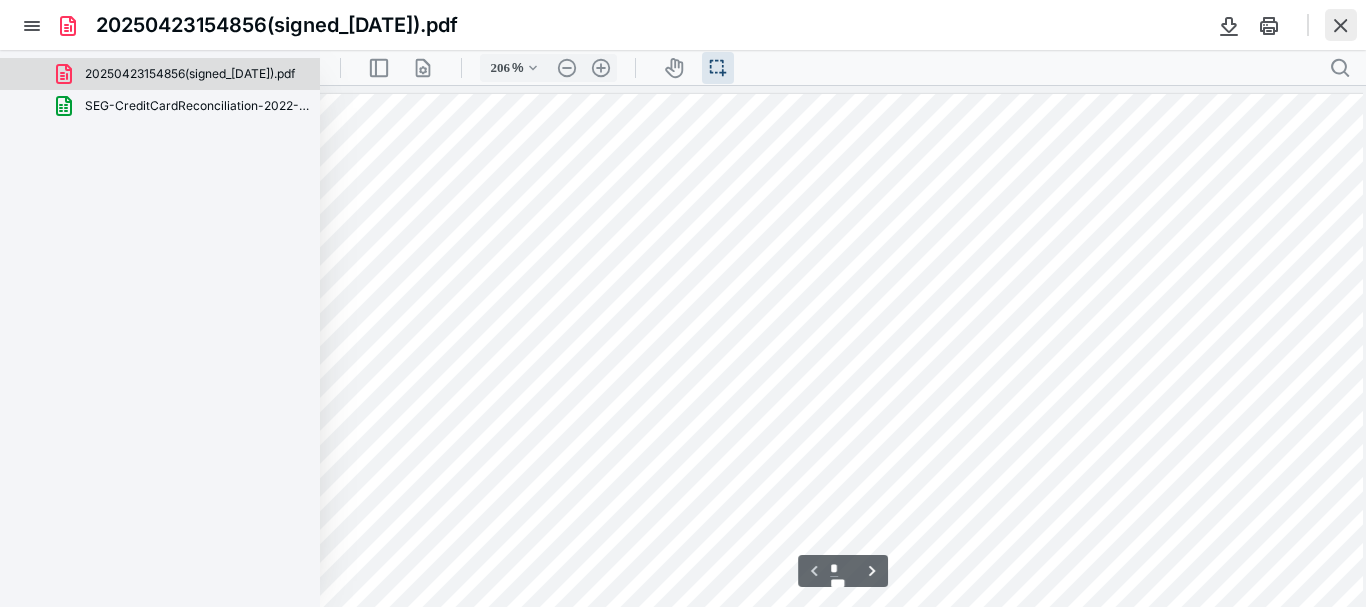 click at bounding box center [1341, 25] 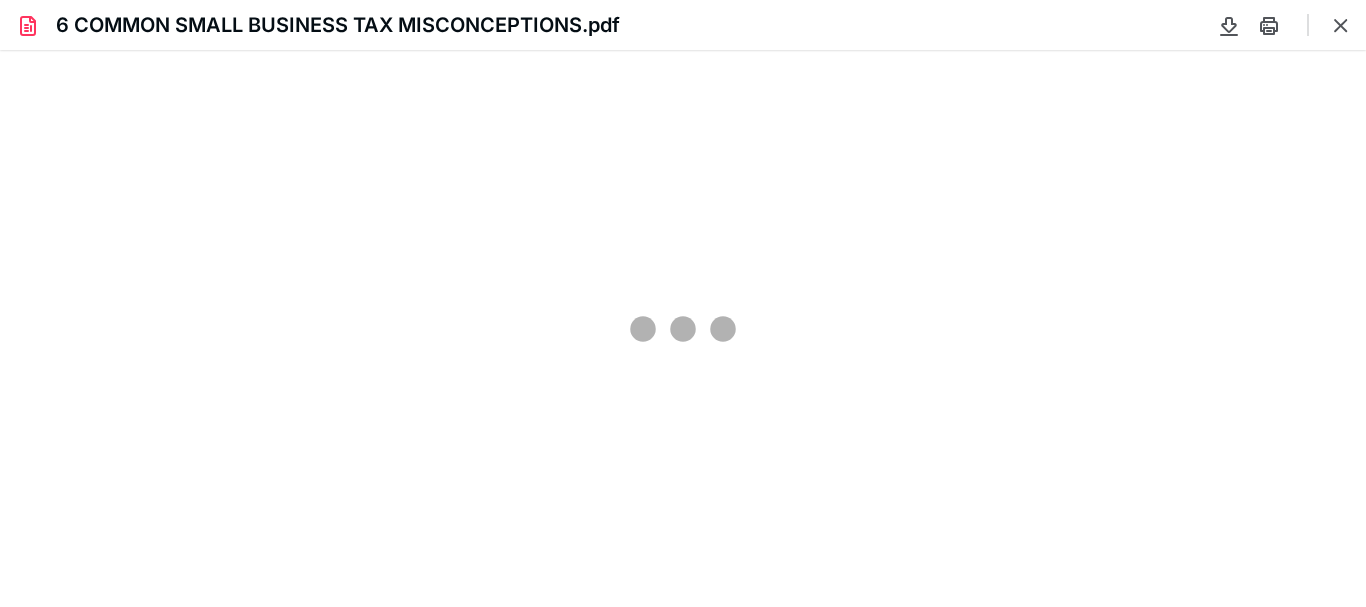 scroll, scrollTop: 0, scrollLeft: 0, axis: both 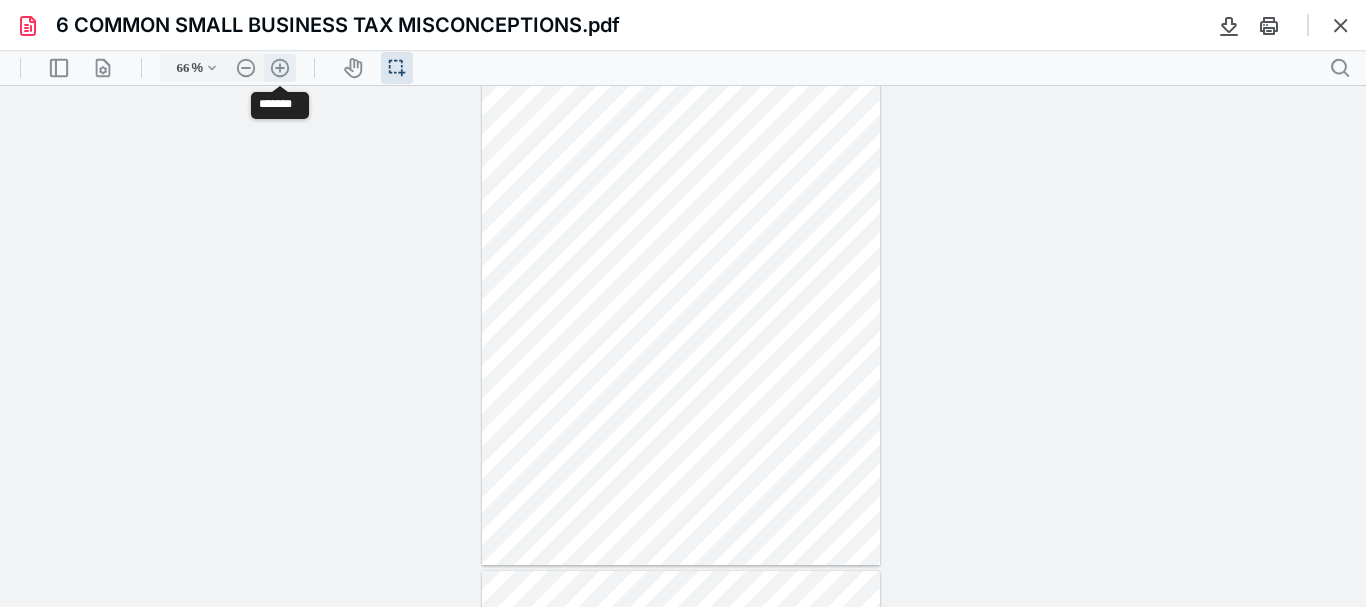 click on ".cls-1{fill:#abb0c4;} icon - header - zoom - in - line" at bounding box center [280, 68] 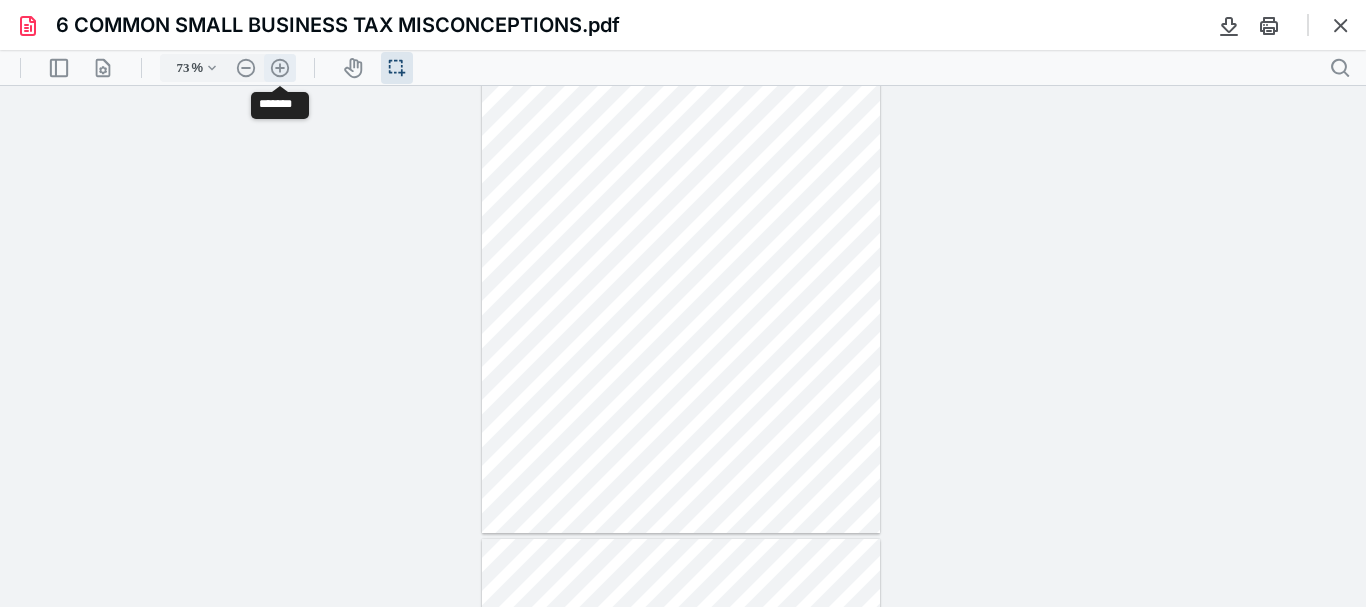 click on ".cls-1{fill:#abb0c4;} icon - header - zoom - in - line" at bounding box center (280, 68) 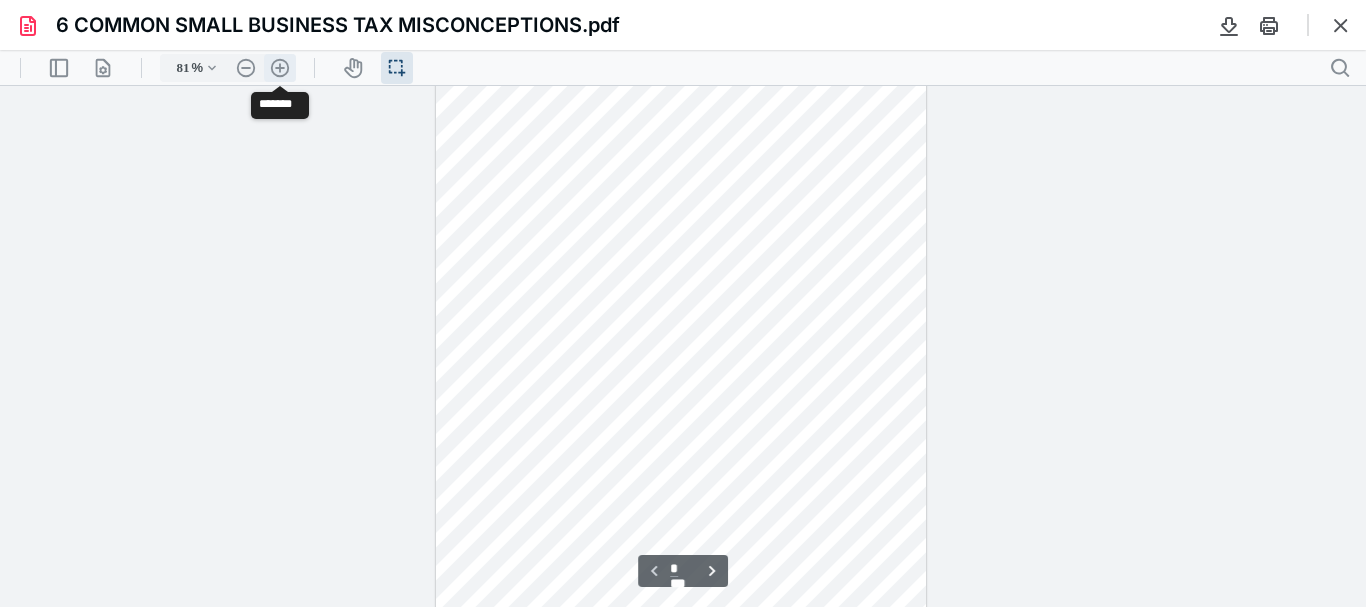 click on ".cls-1{fill:#abb0c4;} icon - header - zoom - in - line" at bounding box center [280, 68] 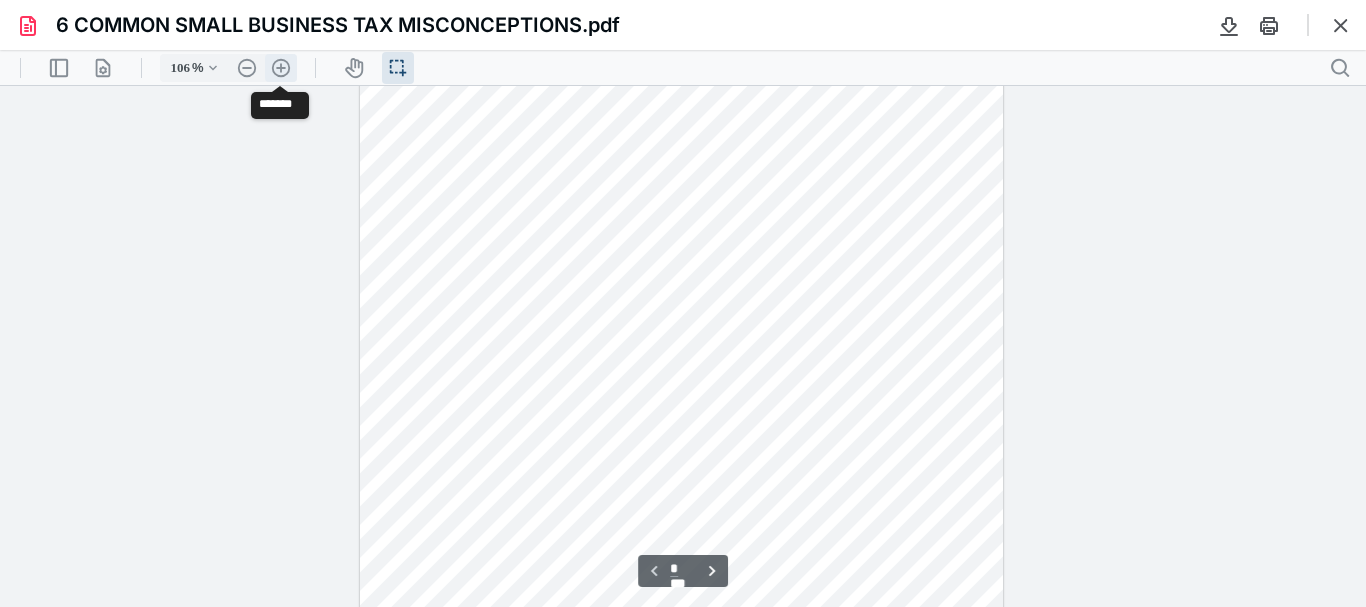 click on ".cls-1{fill:#abb0c4;} icon - header - zoom - in - line" at bounding box center (281, 68) 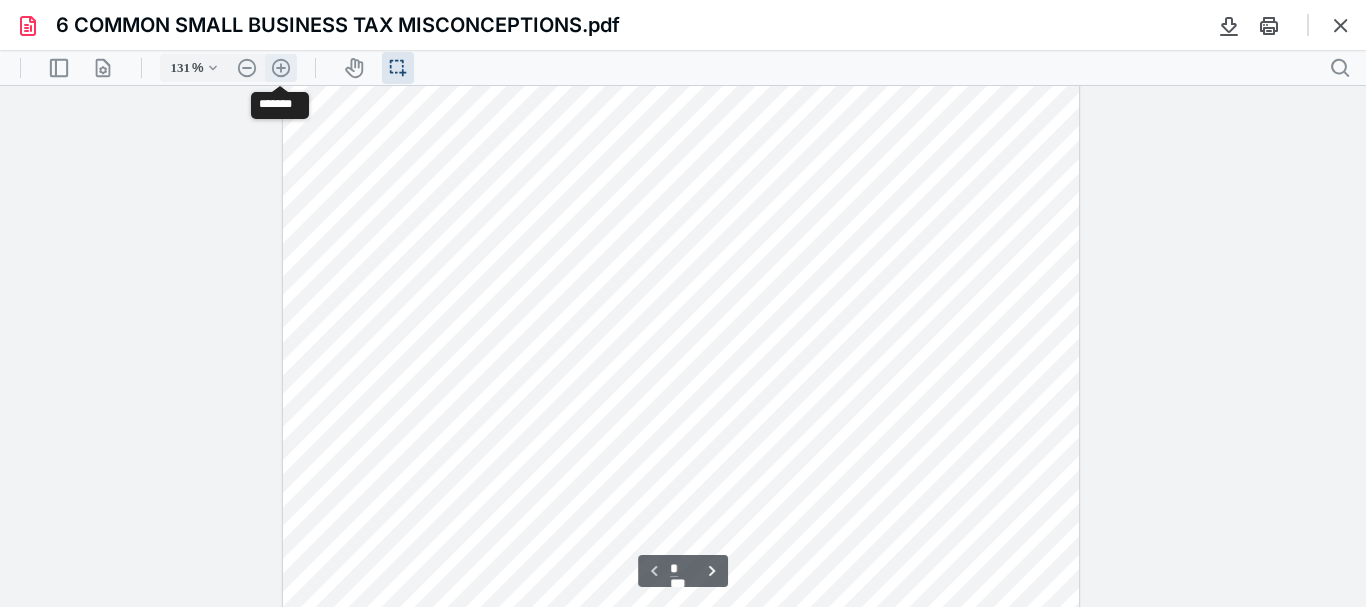 scroll, scrollTop: 319, scrollLeft: 0, axis: vertical 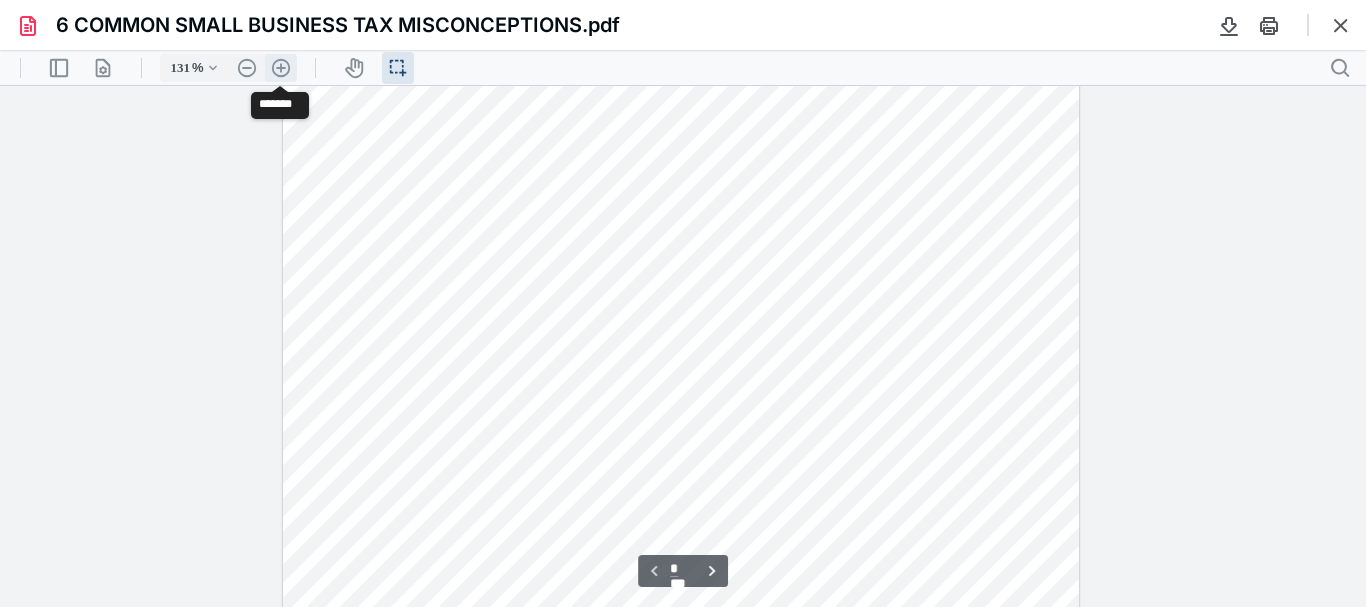 click on ".cls-1{fill:#abb0c4;} icon - header - zoom - in - line" at bounding box center (281, 68) 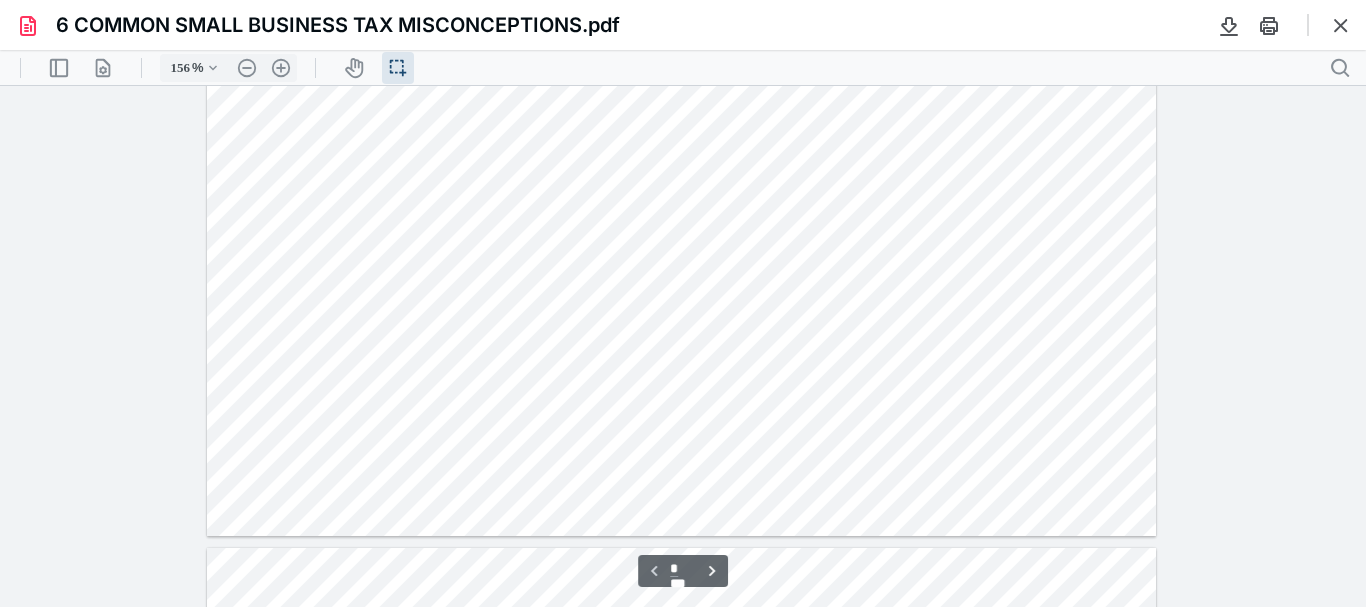 scroll, scrollTop: 827, scrollLeft: 0, axis: vertical 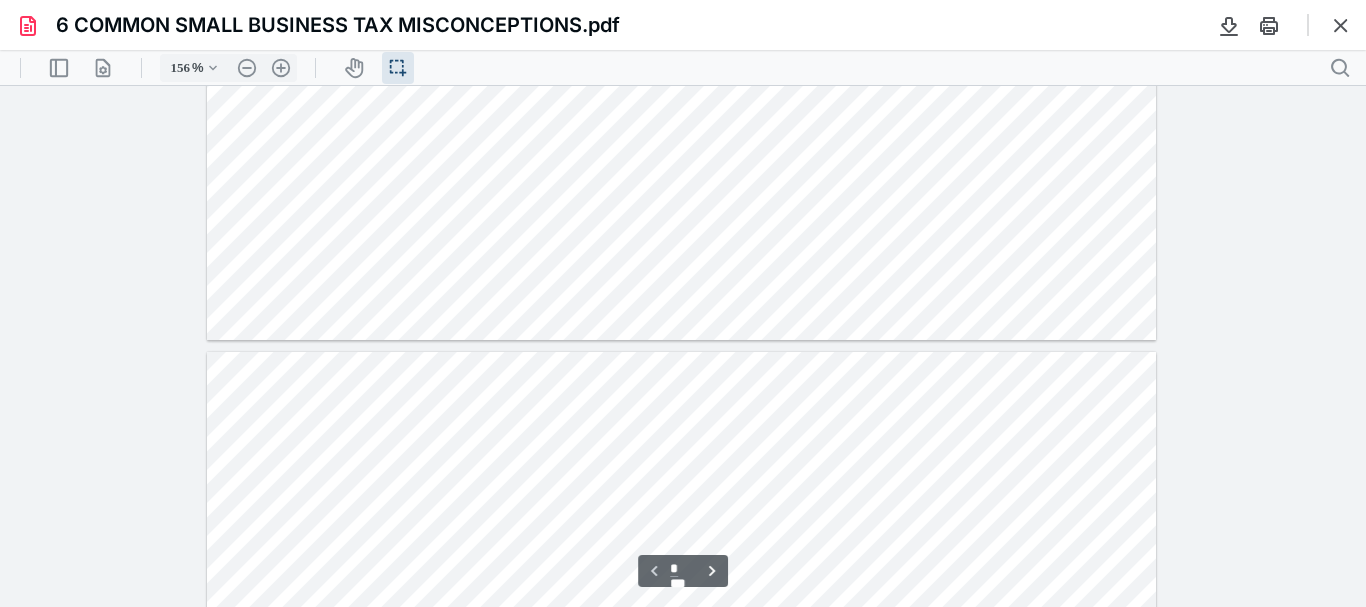 type on "*" 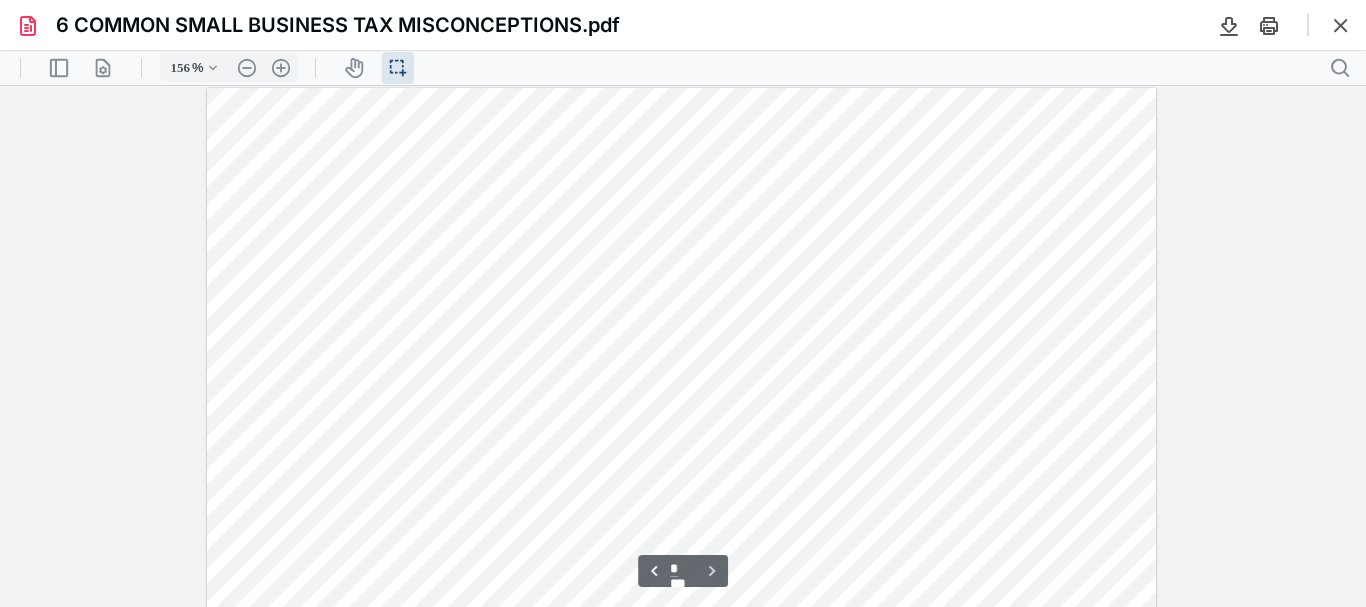 scroll, scrollTop: 1250, scrollLeft: 0, axis: vertical 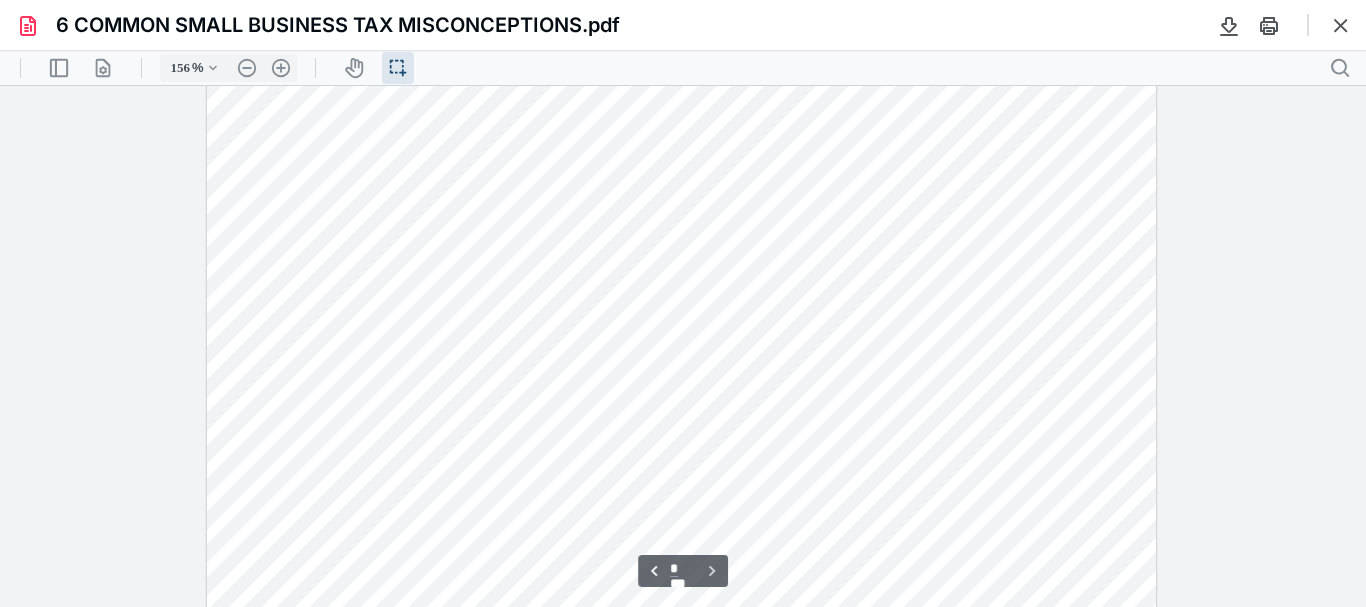 type 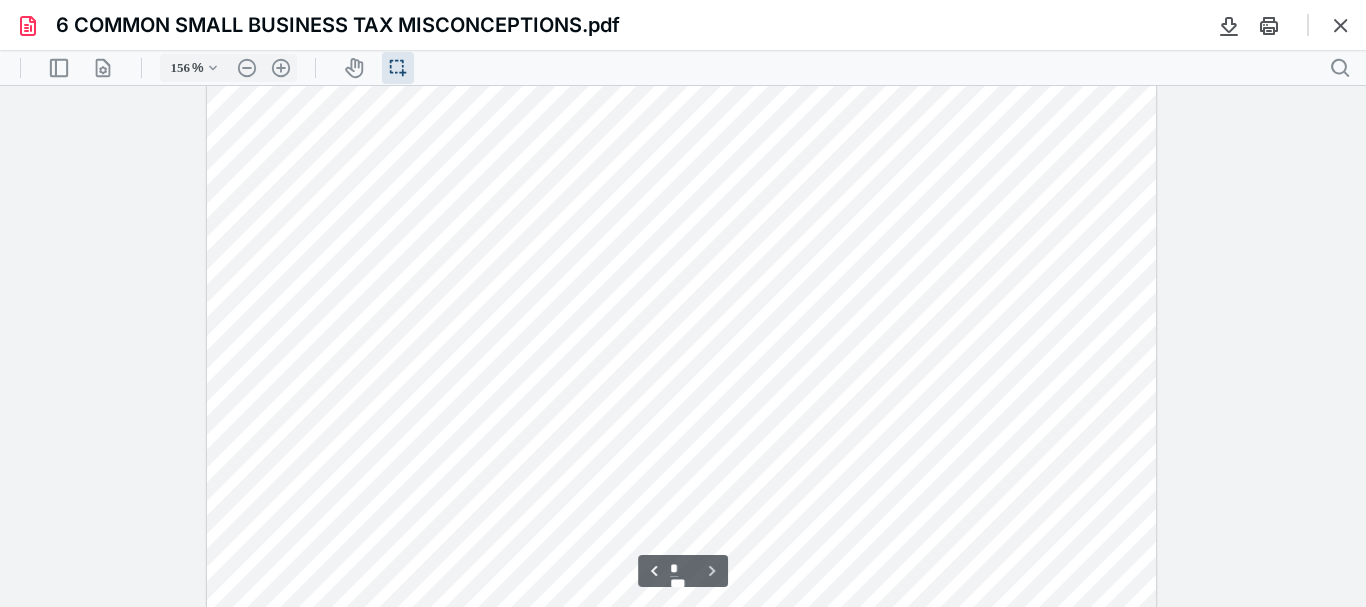 scroll, scrollTop: 1959, scrollLeft: 0, axis: vertical 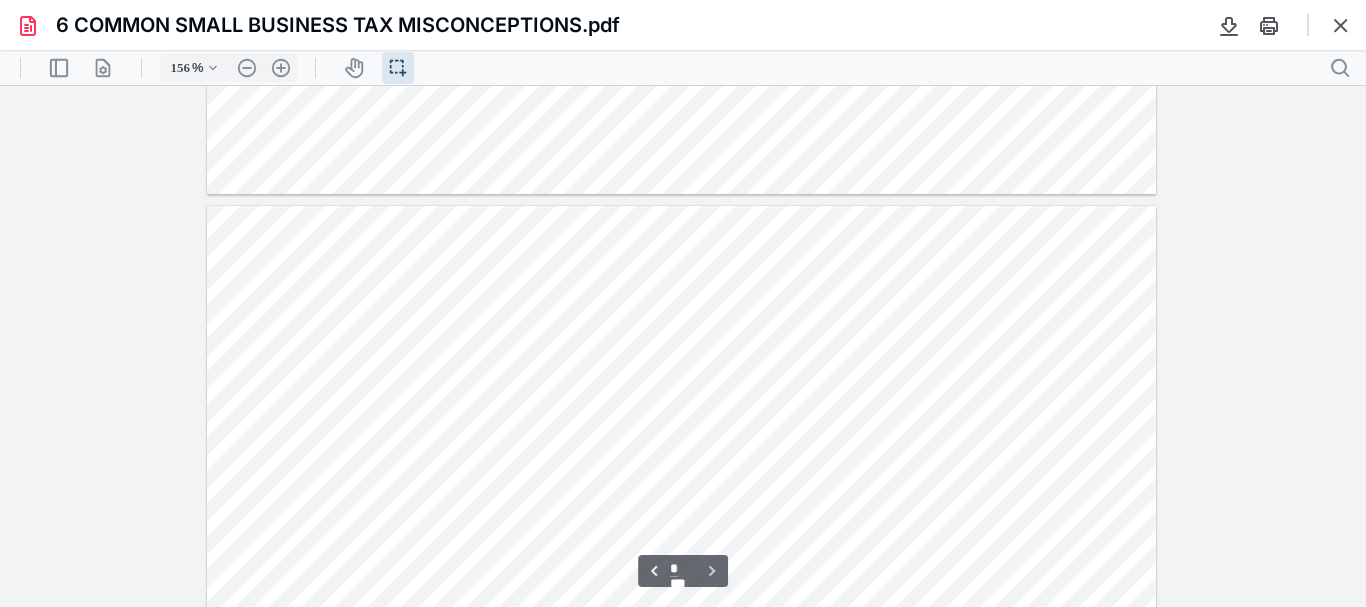 type on "*" 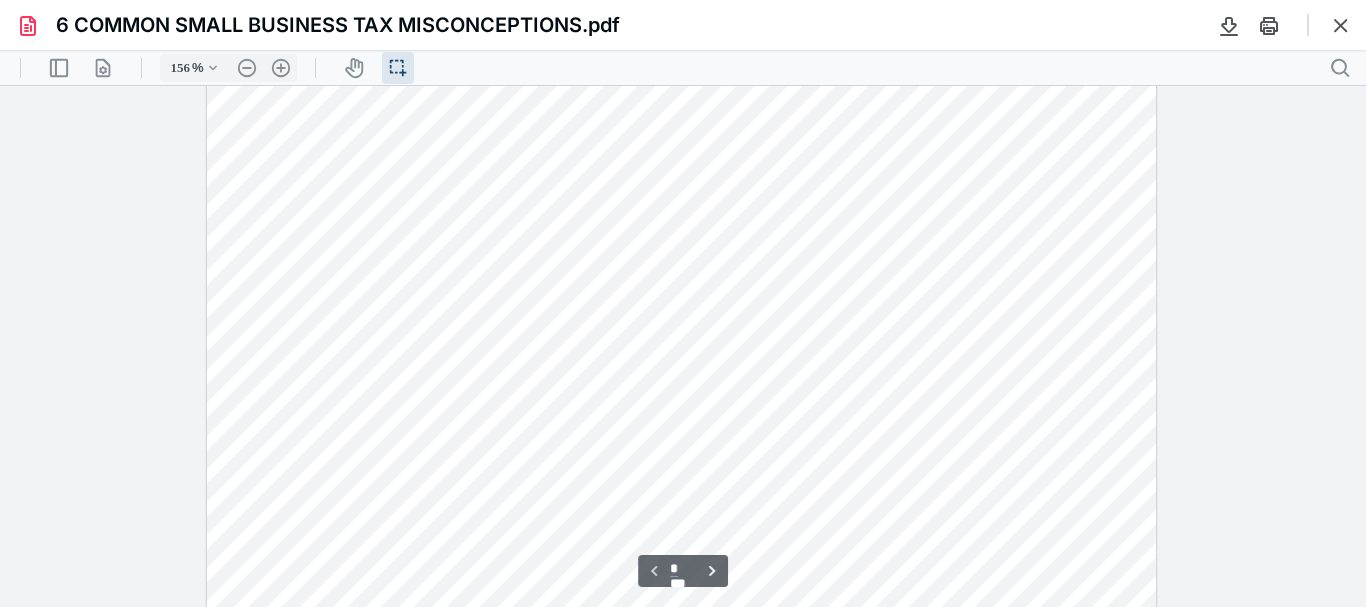 scroll, scrollTop: 0, scrollLeft: 0, axis: both 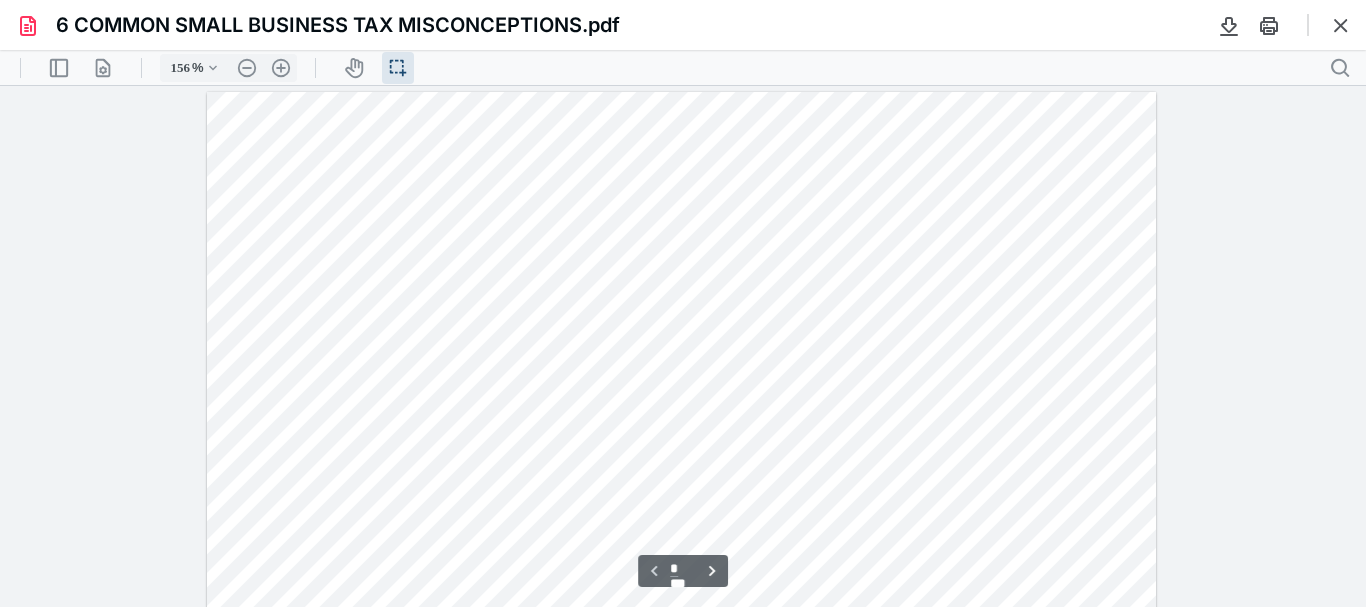 click at bounding box center [1341, 25] 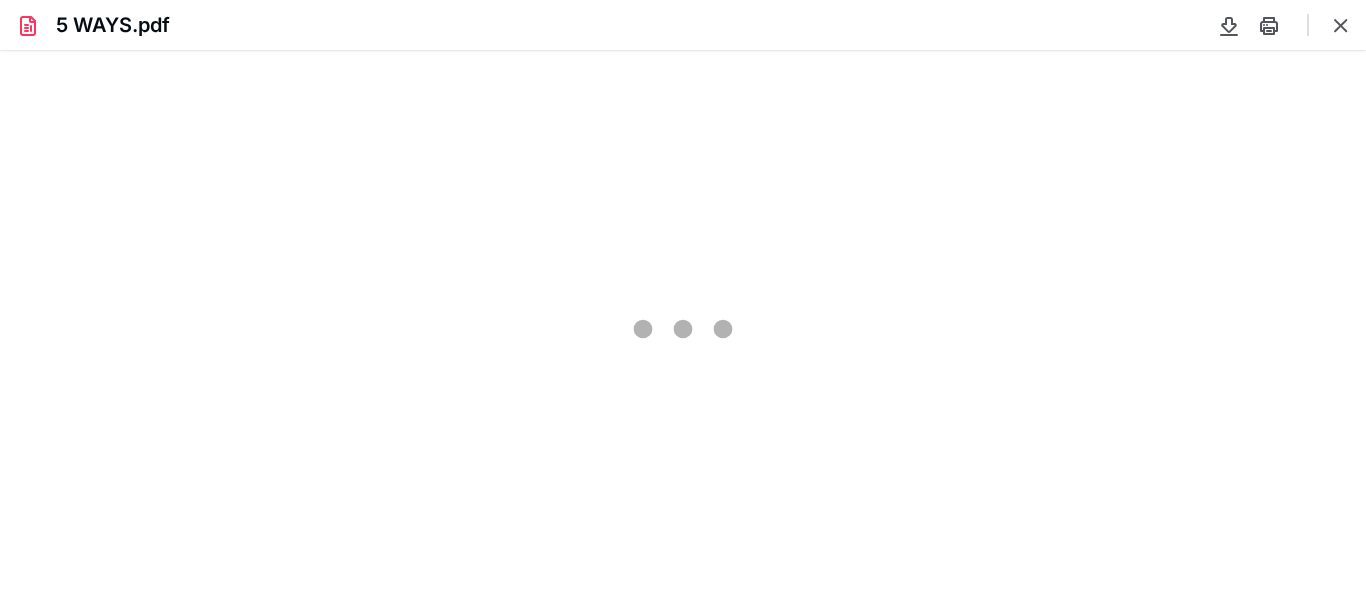 scroll, scrollTop: 0, scrollLeft: 0, axis: both 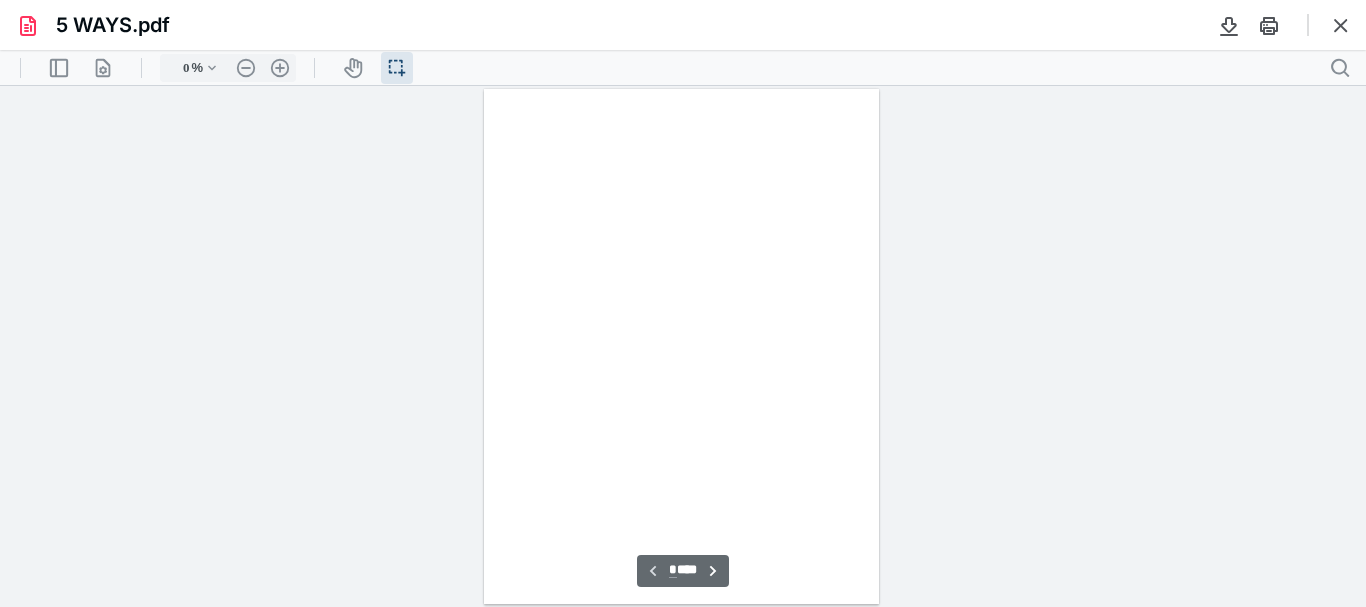 type on "65" 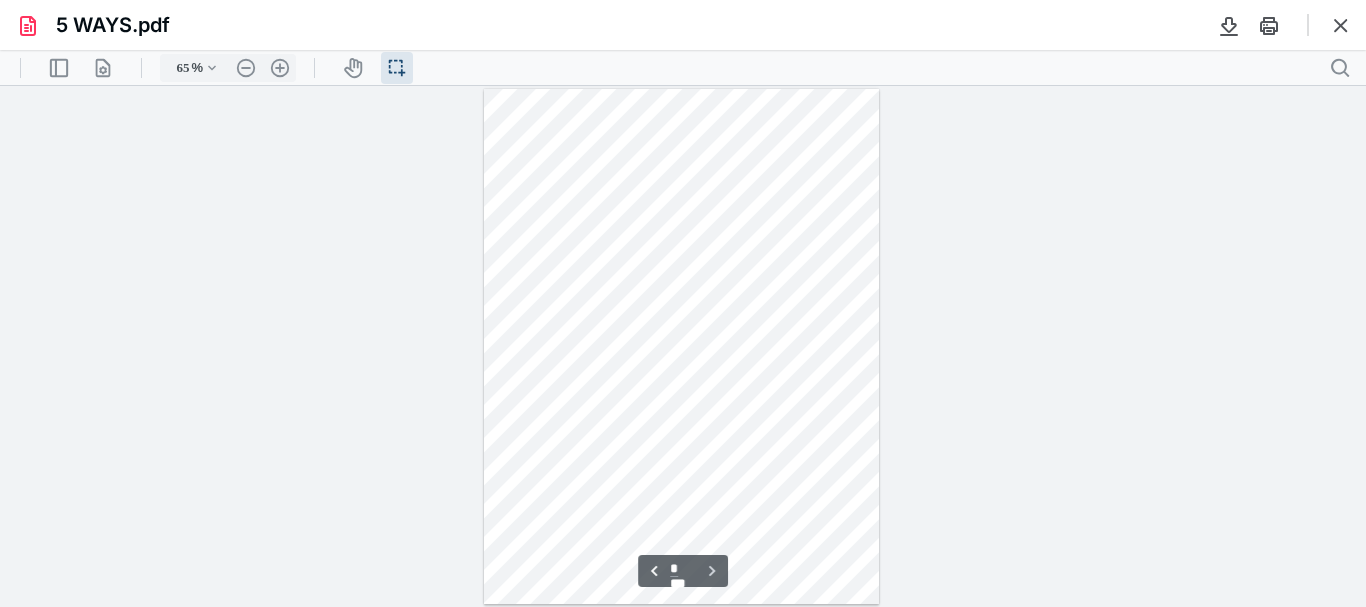 scroll, scrollTop: 53, scrollLeft: 0, axis: vertical 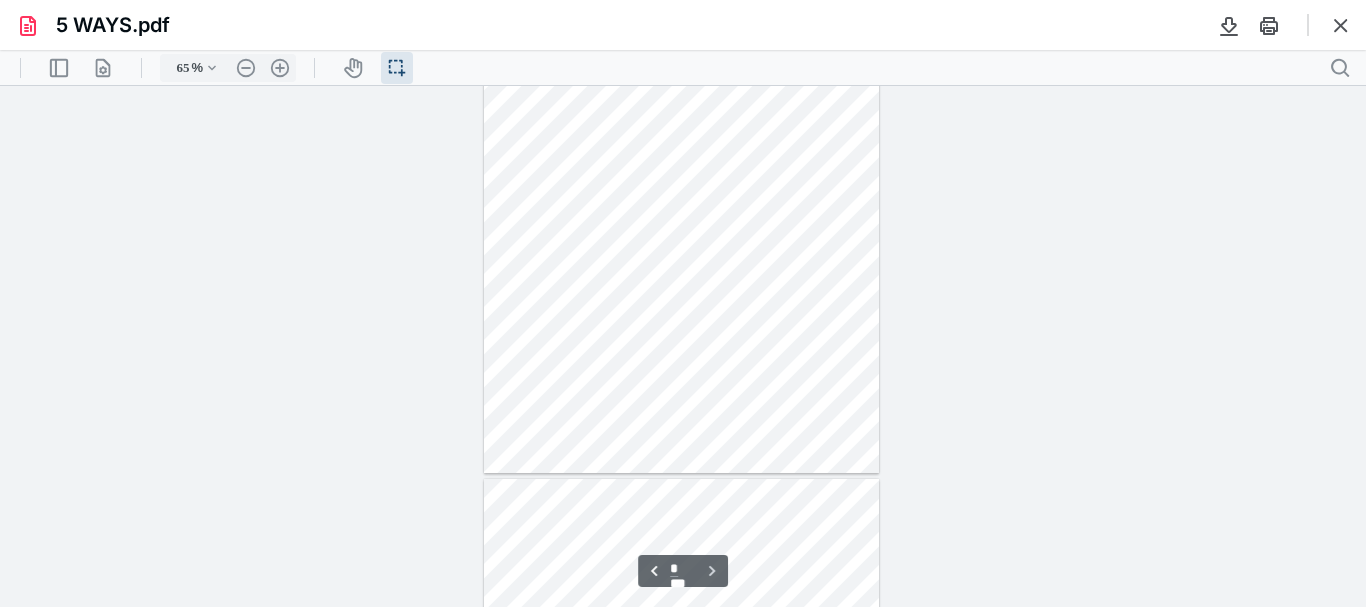 type on "*" 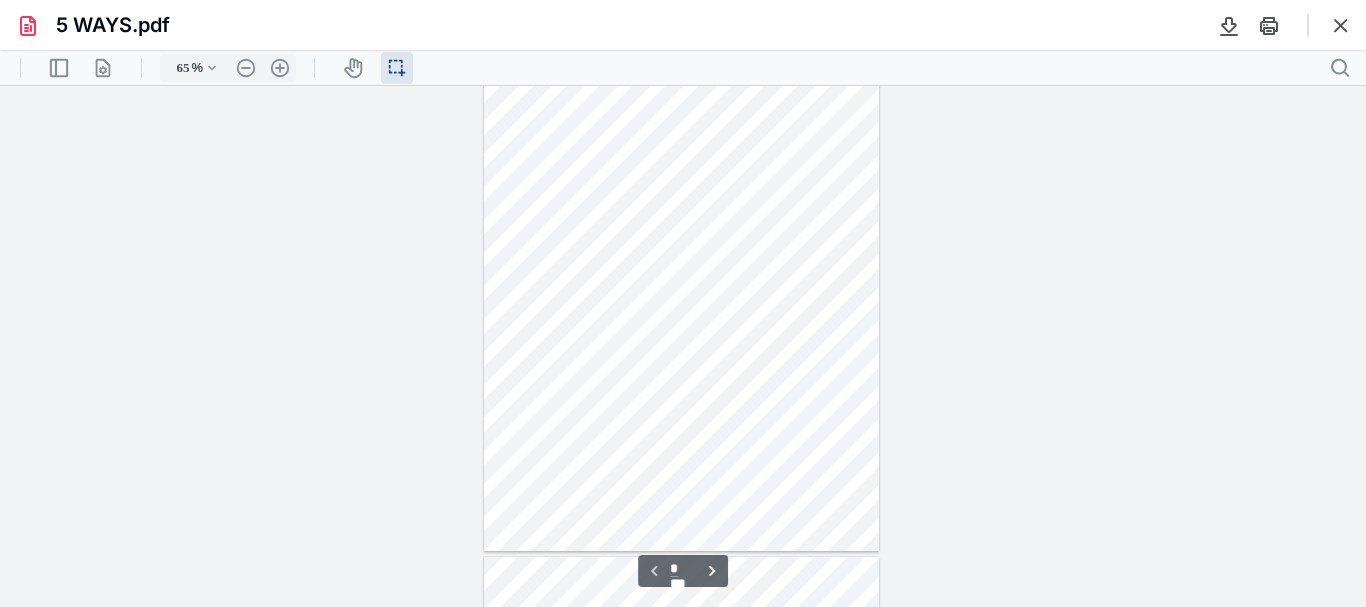 scroll, scrollTop: 0, scrollLeft: 0, axis: both 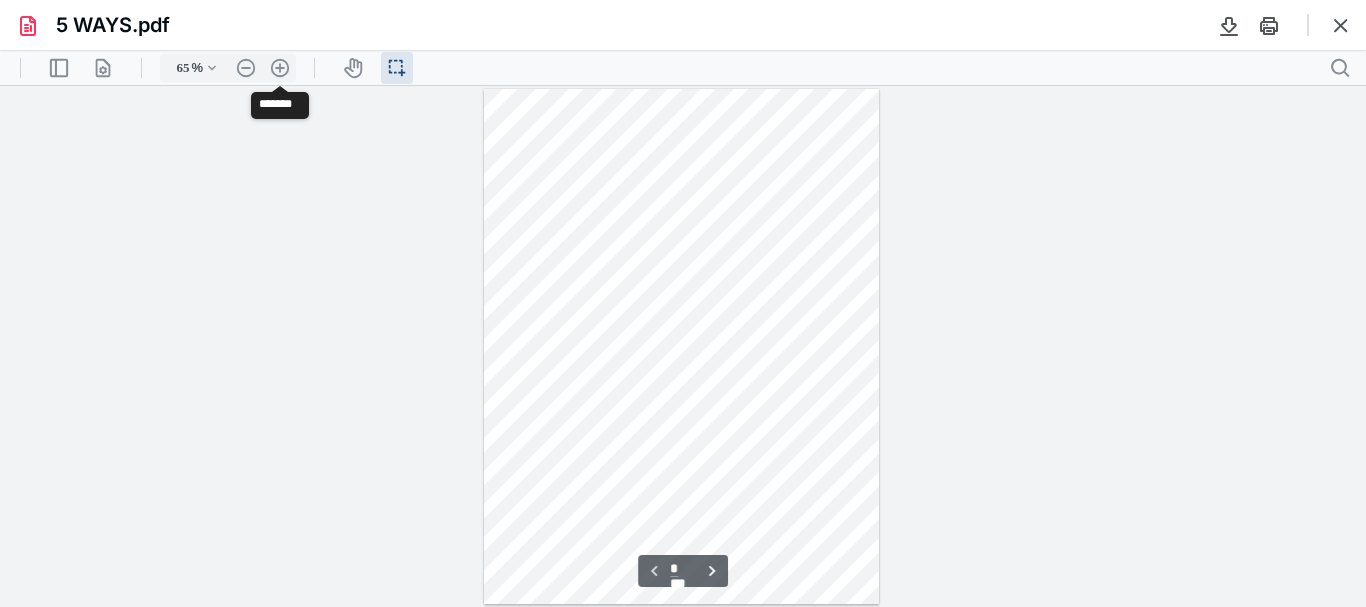 click on ".cls-1{fill:#abb0c4;} icon - header - zoom - in - line" at bounding box center [280, 68] 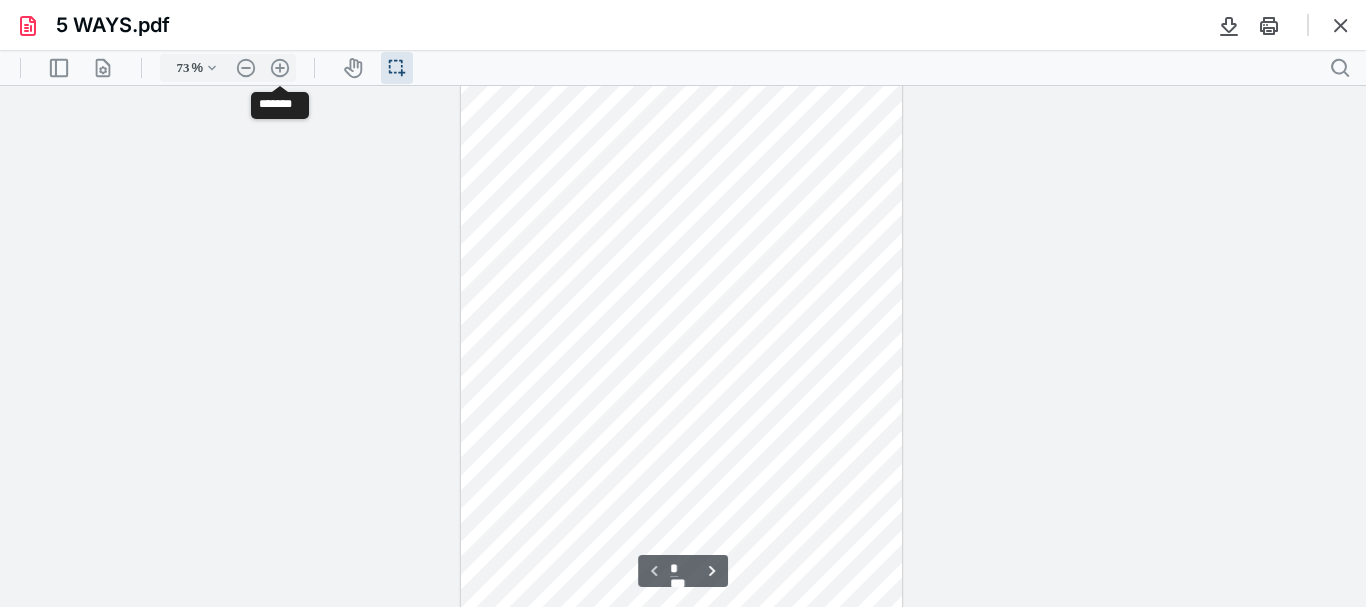click on ".cls-1{fill:#abb0c4;} icon - header - zoom - in - line" at bounding box center [280, 68] 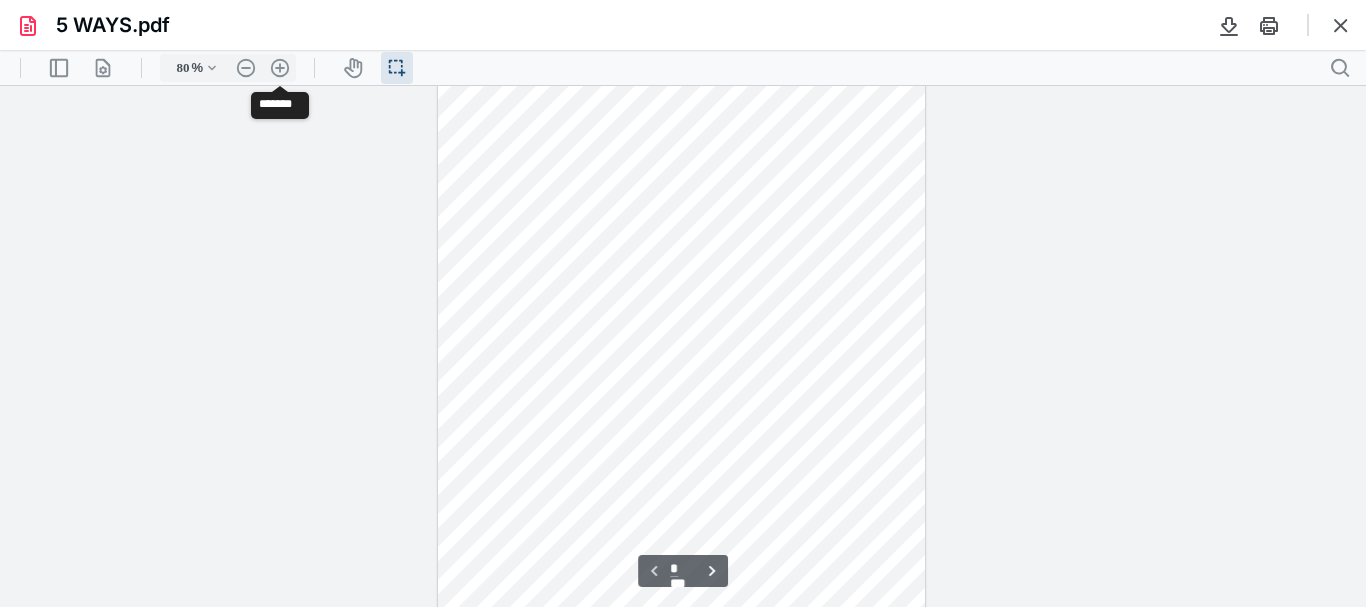 click on ".cls-1{fill:#abb0c4;} icon - header - zoom - in - line" at bounding box center (280, 68) 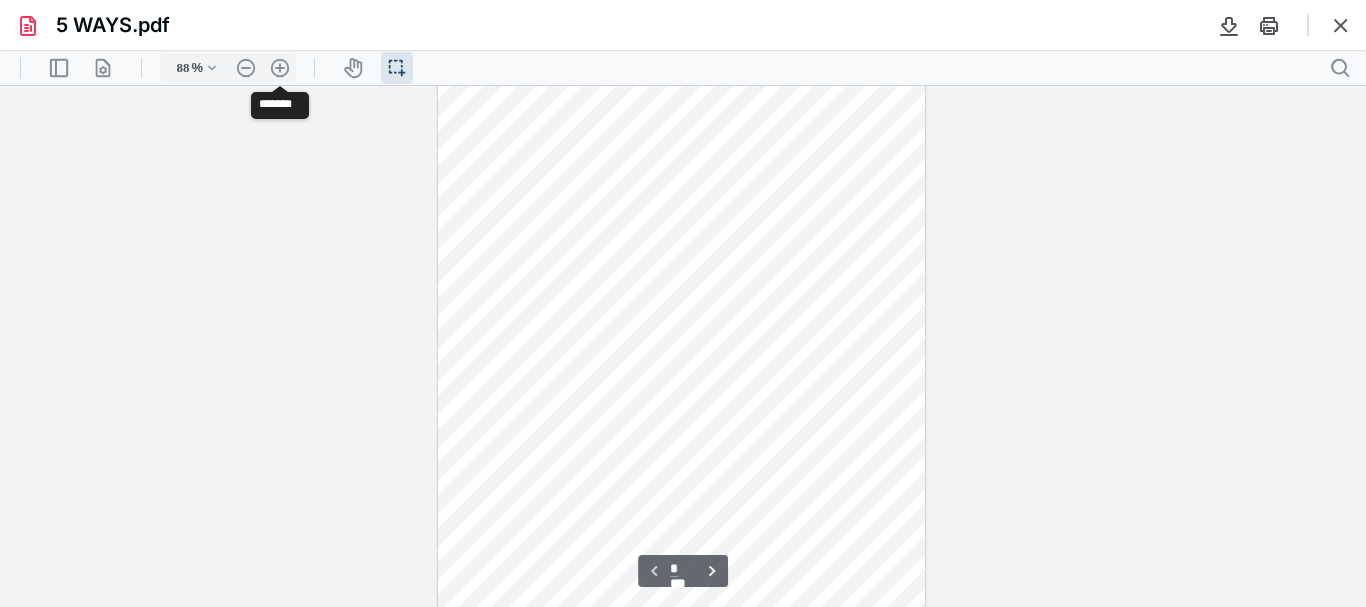 scroll, scrollTop: 84, scrollLeft: 0, axis: vertical 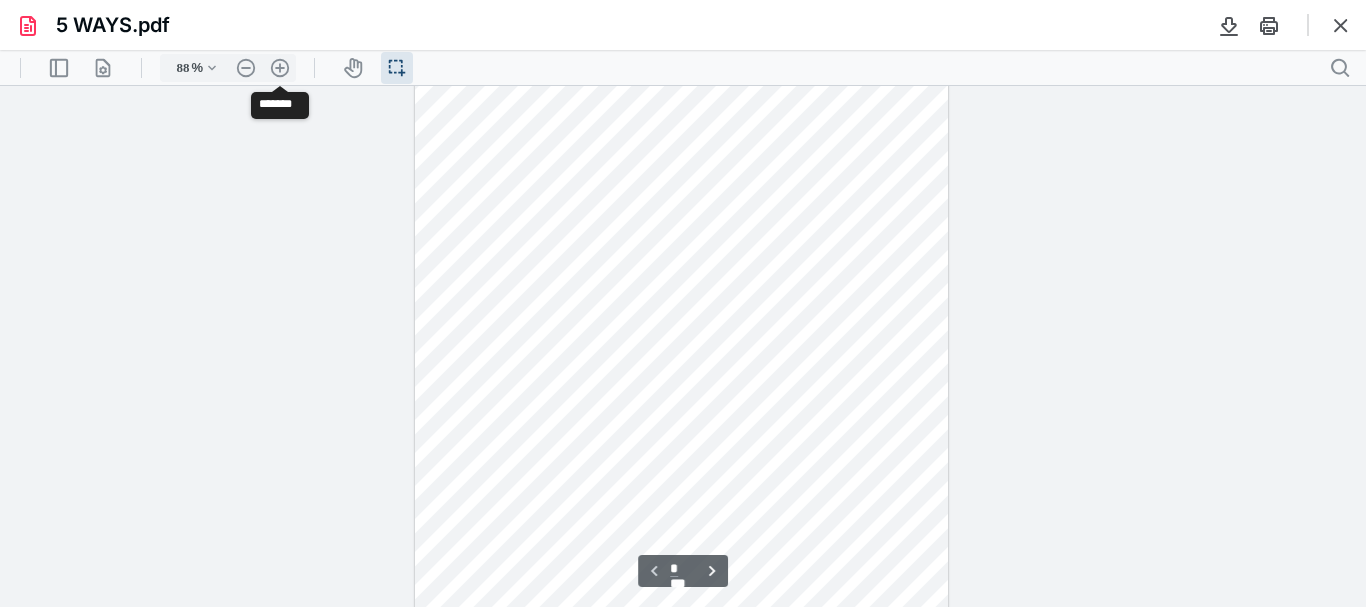 click on ".cls-1{fill:#abb0c4;} icon - header - zoom - in - line" at bounding box center [280, 68] 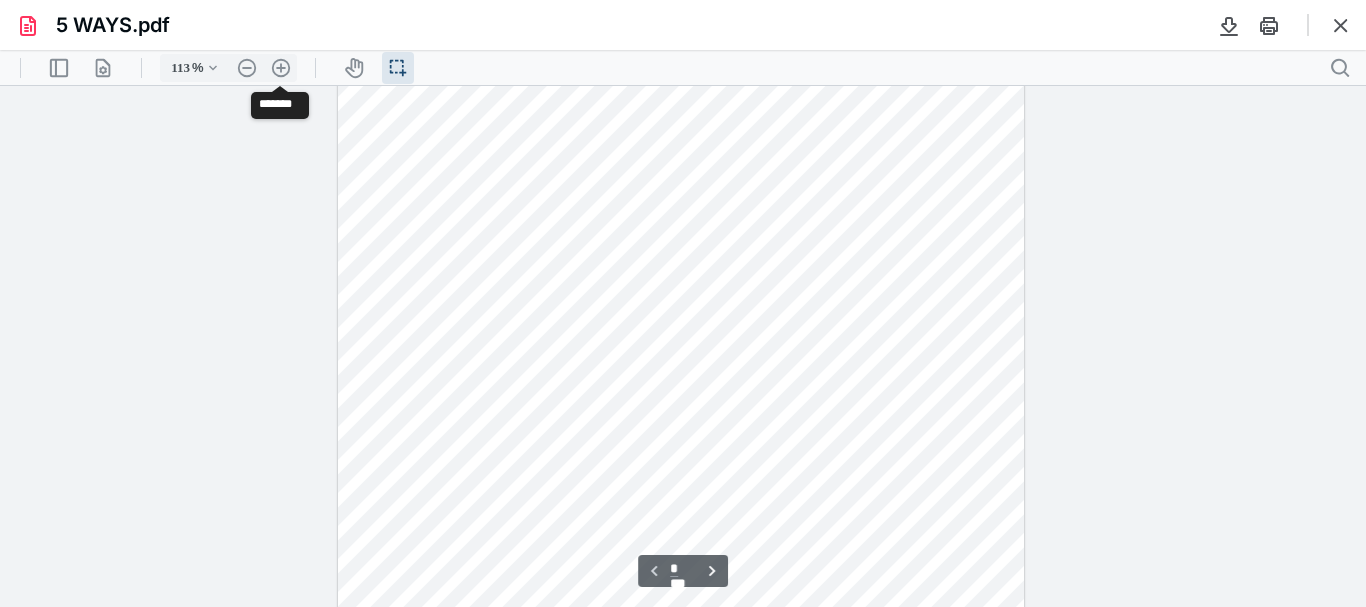 click on ".cls-1{fill:#abb0c4;} icon - header - zoom - in - line" at bounding box center [281, 68] 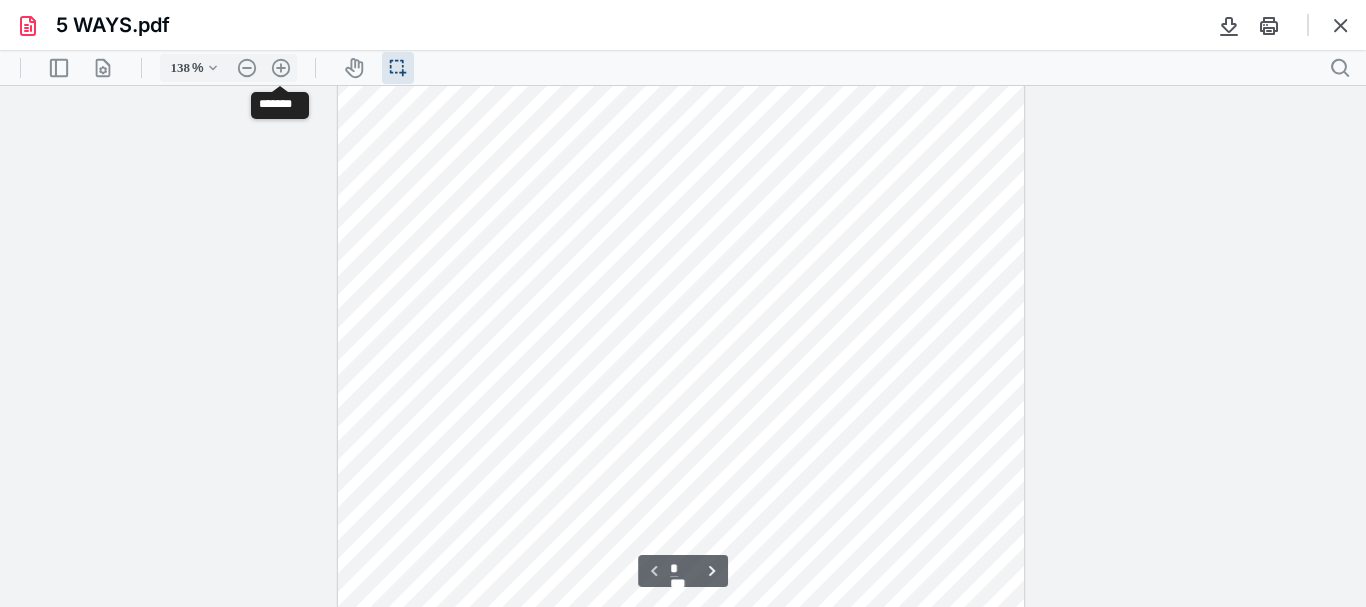 scroll, scrollTop: 270, scrollLeft: 0, axis: vertical 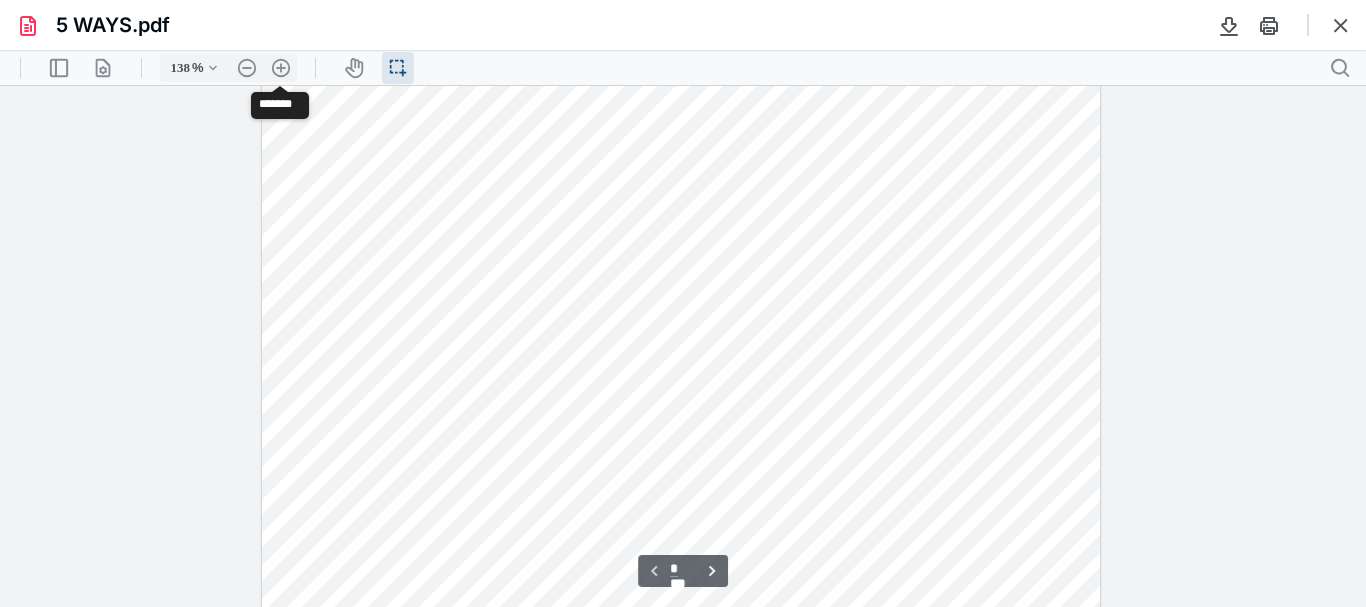 click on ".cls-1{fill:#abb0c4;} icon - header - zoom - in - line" at bounding box center [281, 68] 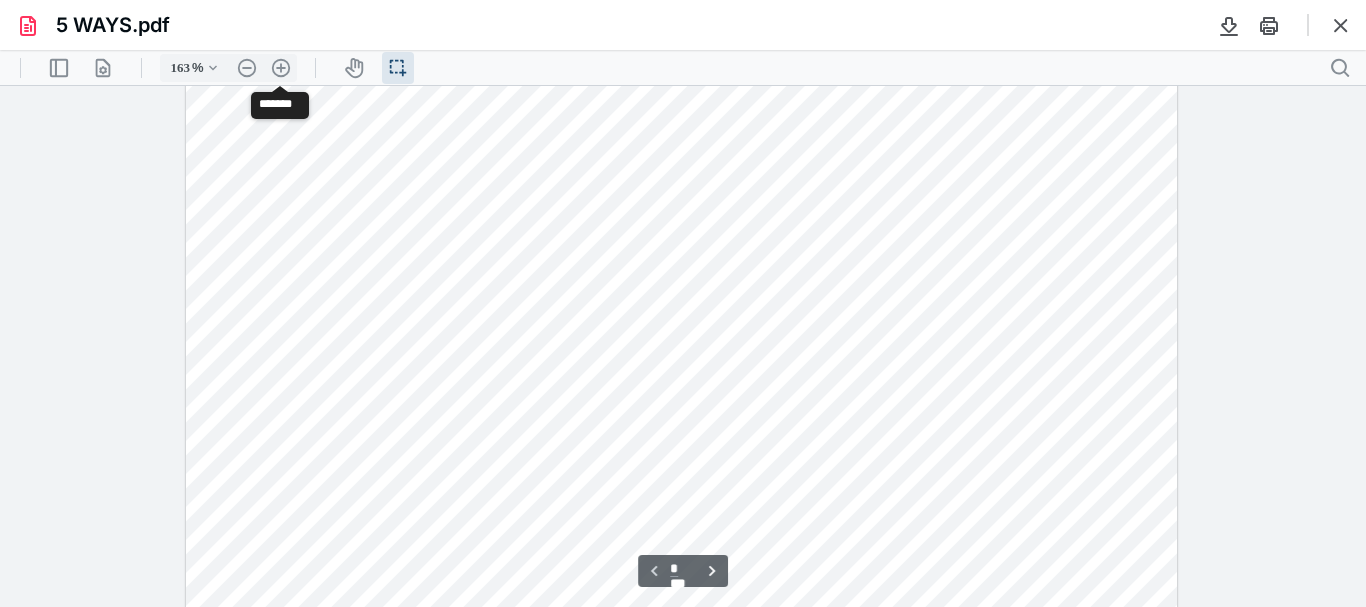 click on ".cls-1{fill:#abb0c4;} icon - header - zoom - in - line" at bounding box center (281, 68) 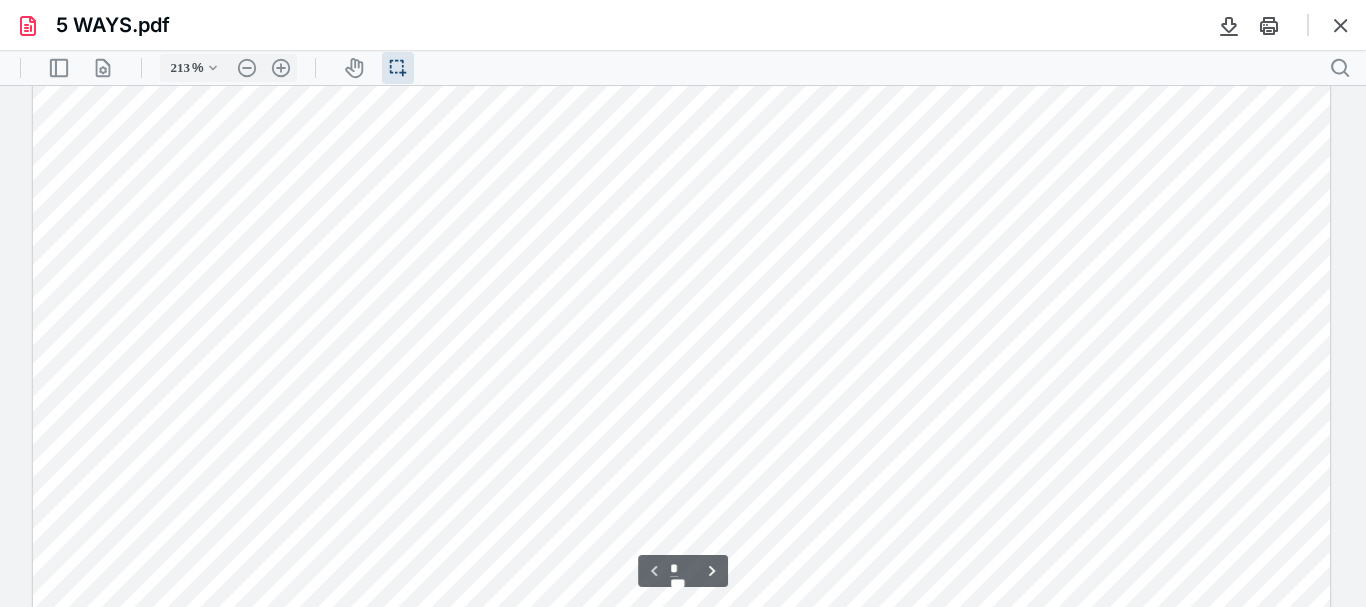 scroll, scrollTop: 1070, scrollLeft: 0, axis: vertical 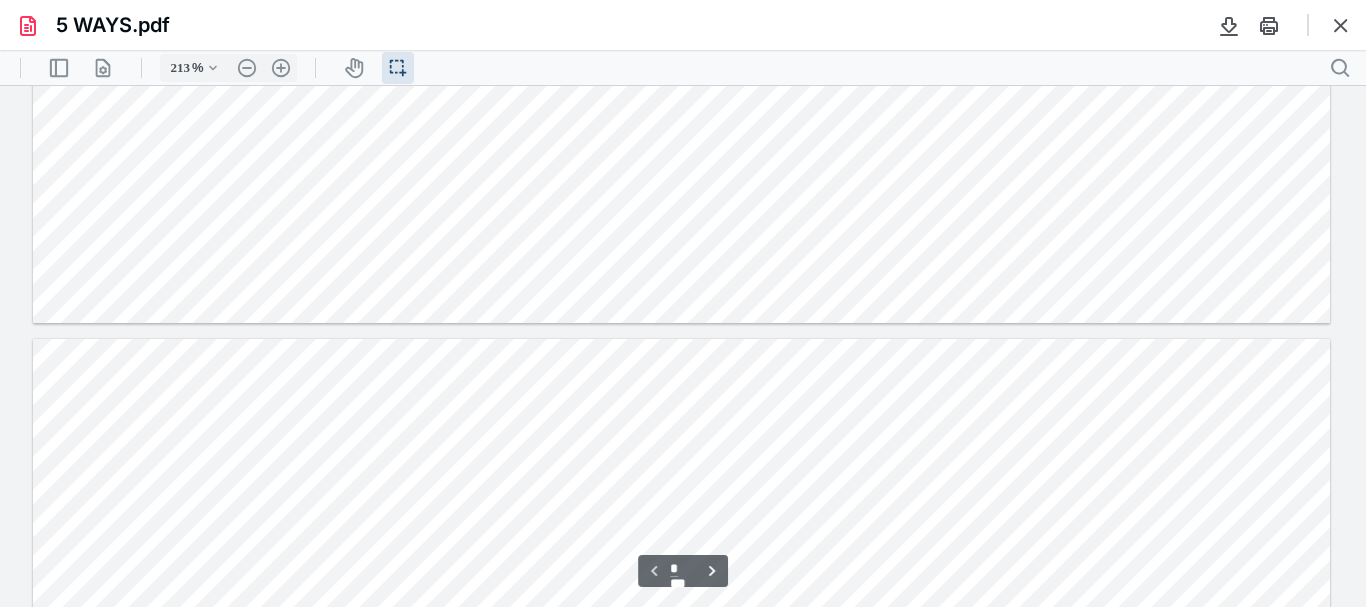 type on "*" 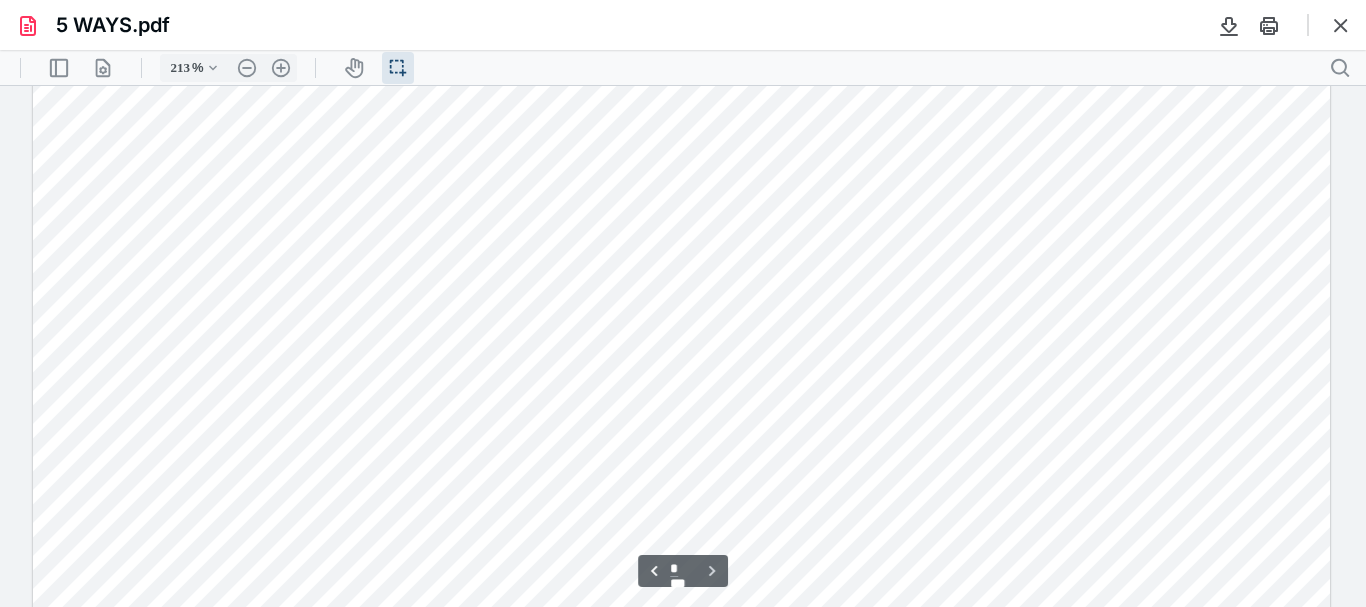 scroll, scrollTop: 1742, scrollLeft: 0, axis: vertical 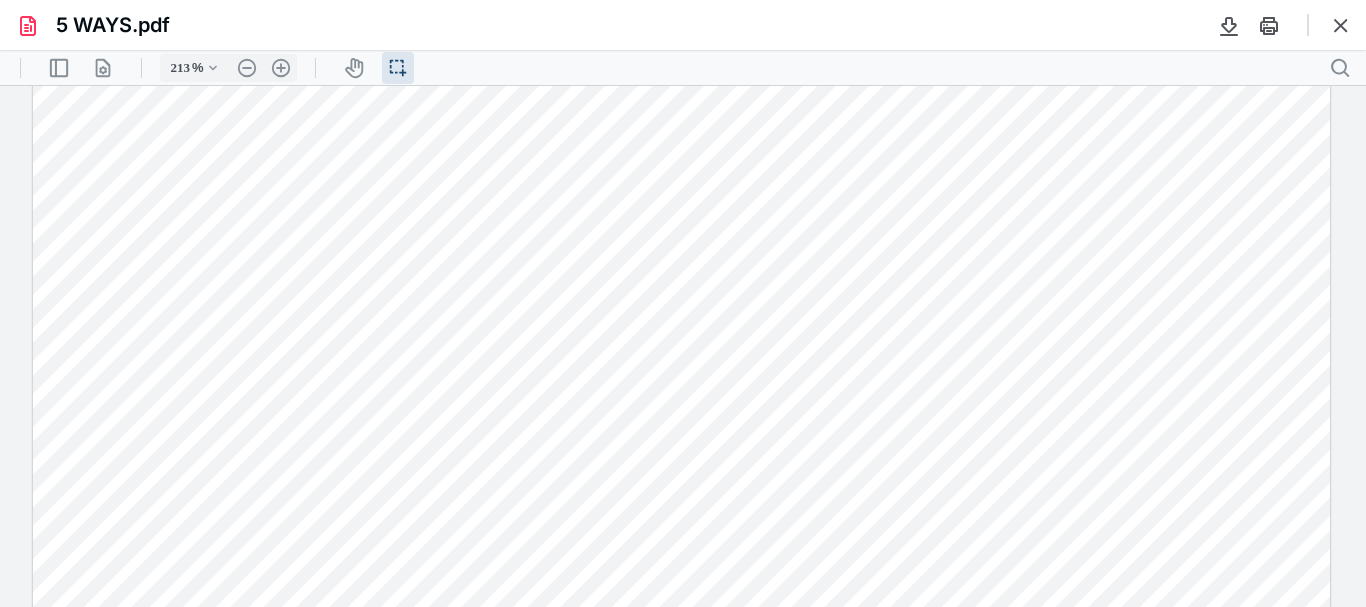 click at bounding box center [1341, 25] 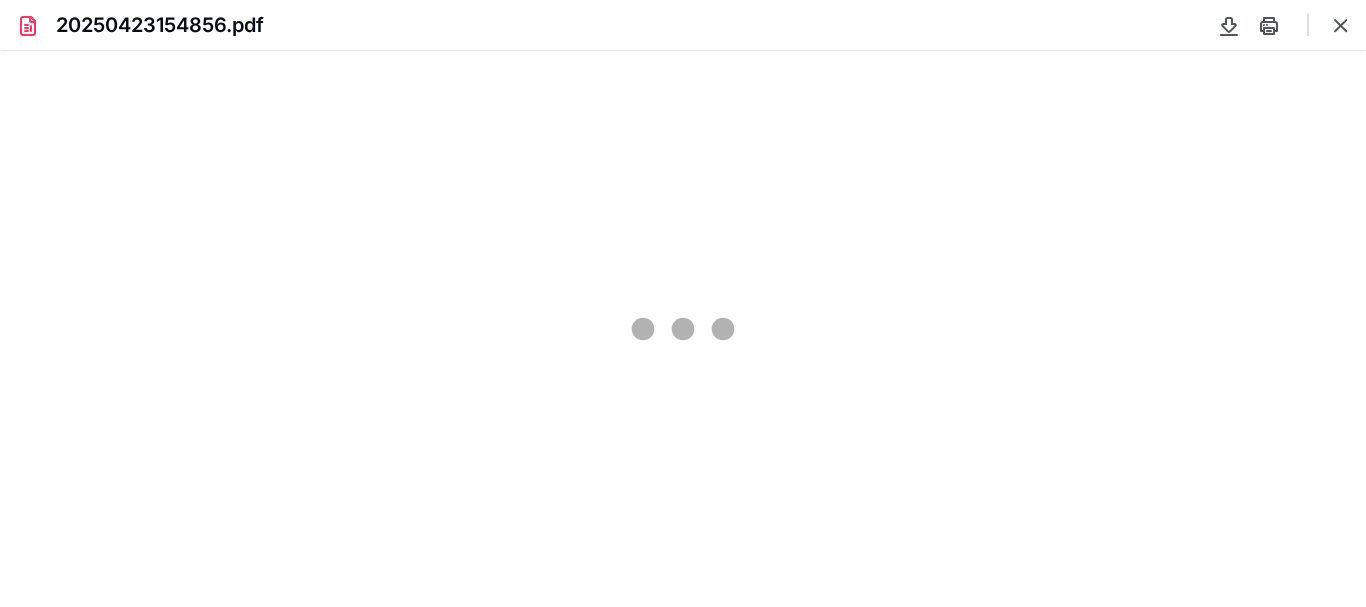 scroll, scrollTop: 0, scrollLeft: 0, axis: both 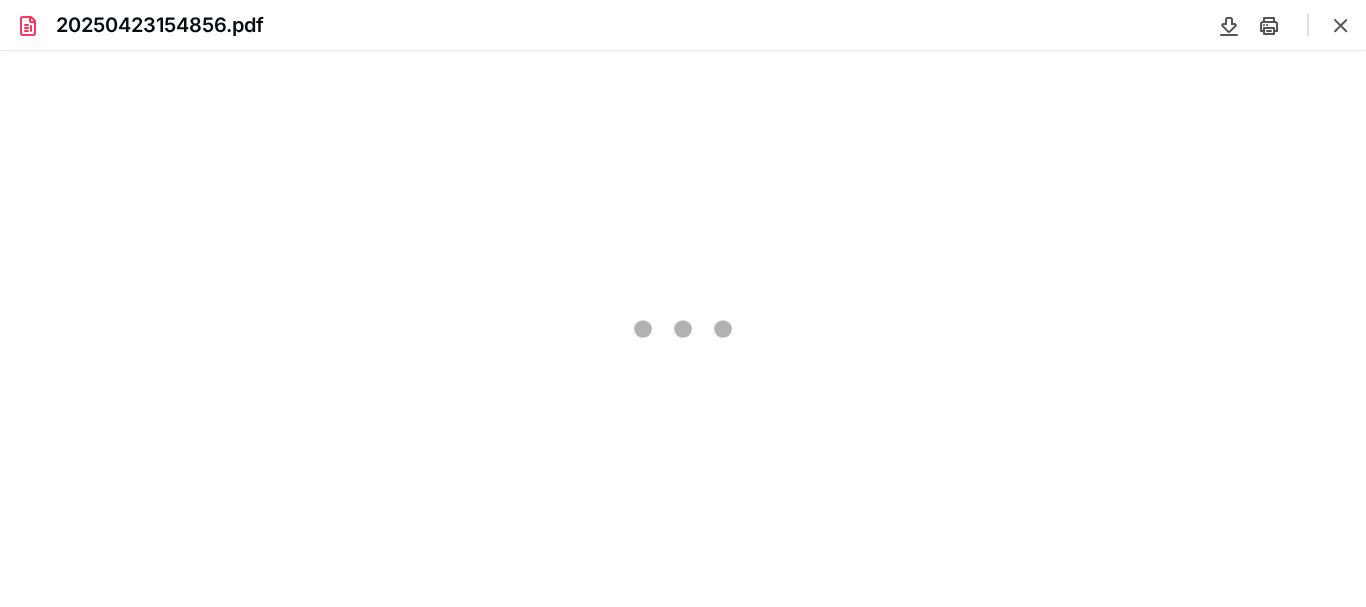 type on "66" 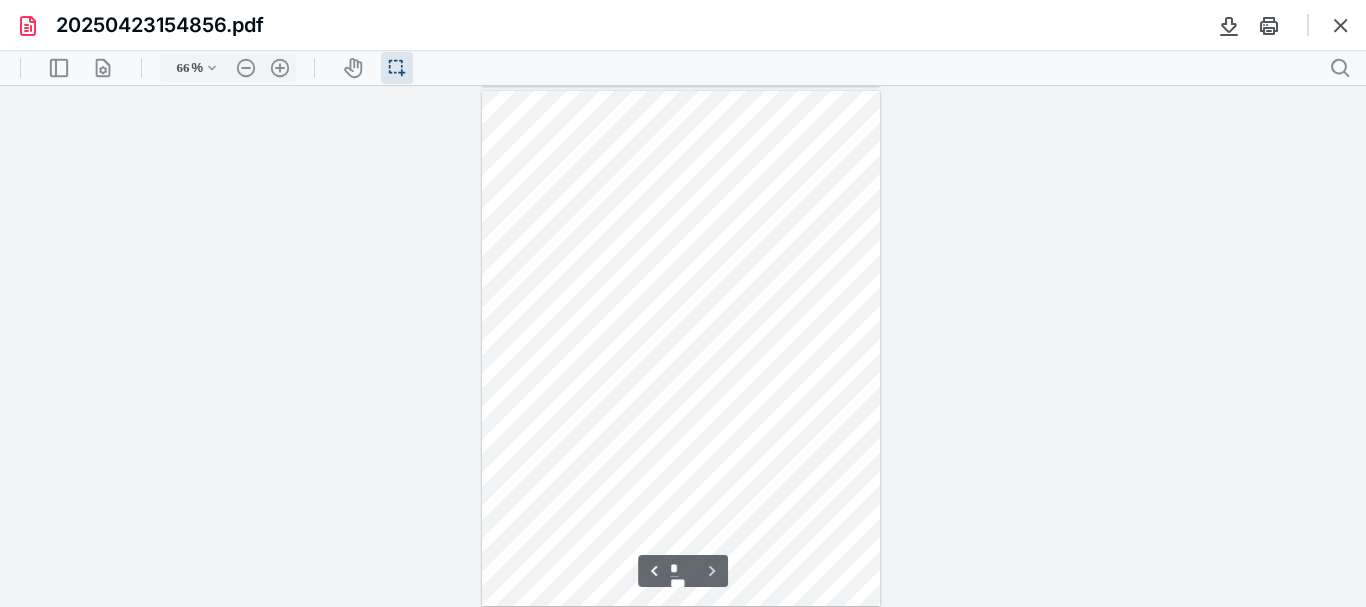 scroll, scrollTop: 1042, scrollLeft: 0, axis: vertical 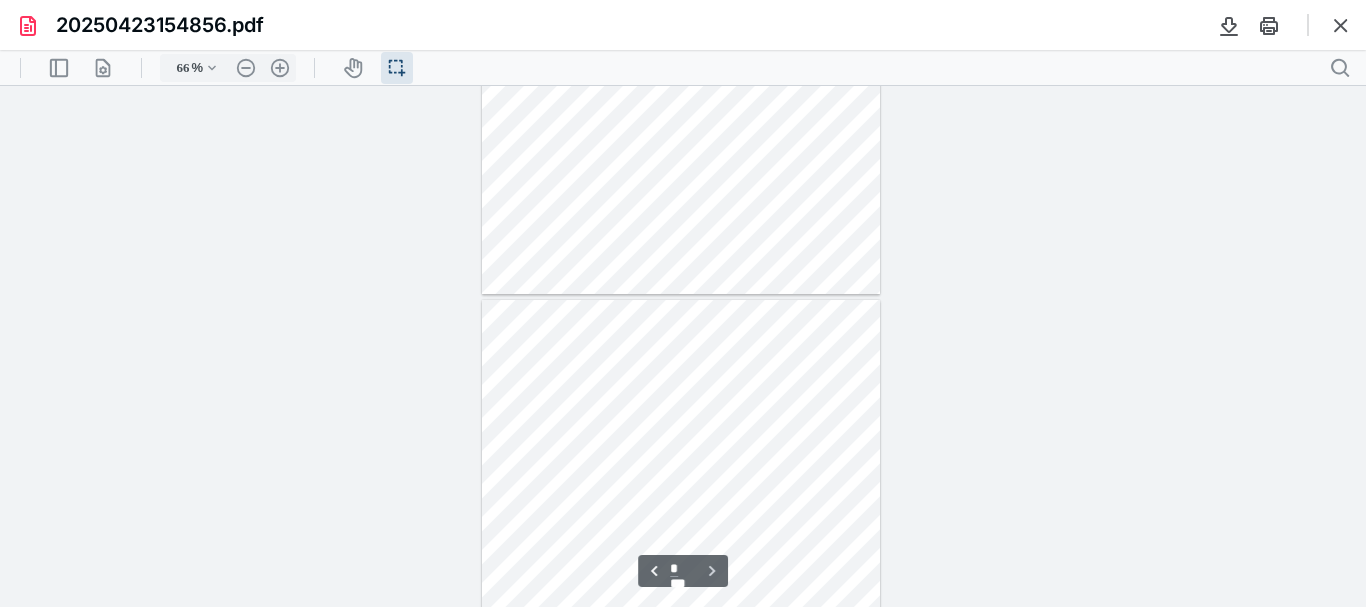type on "*" 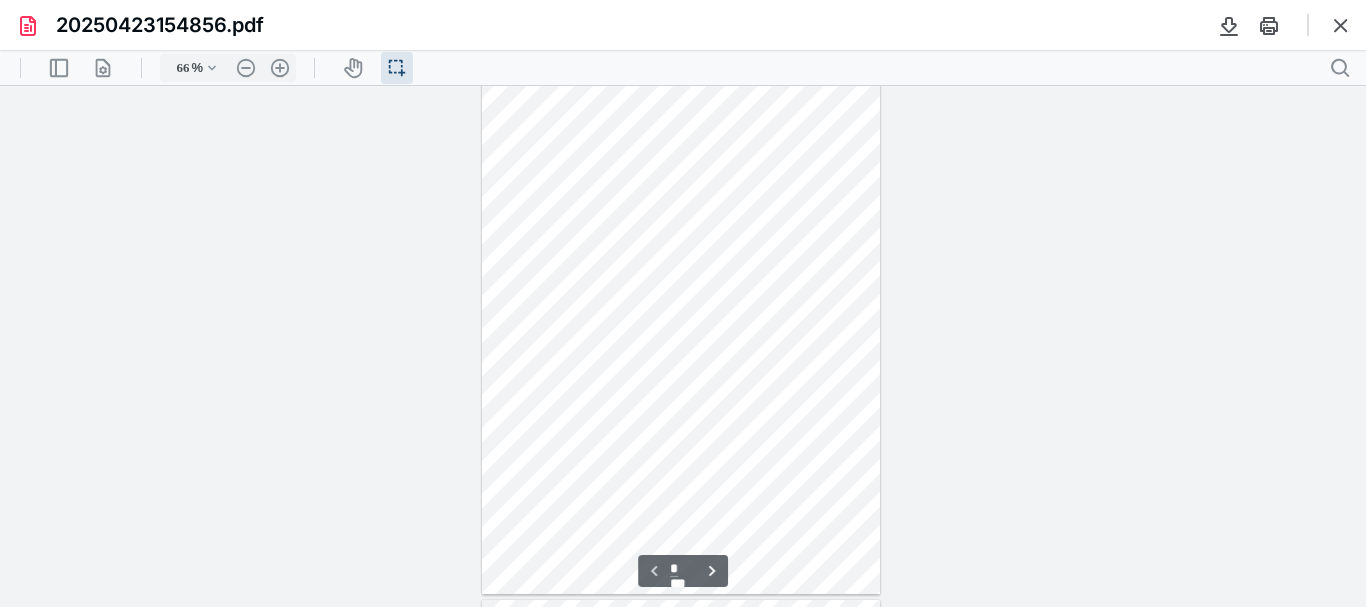 scroll, scrollTop: 0, scrollLeft: 0, axis: both 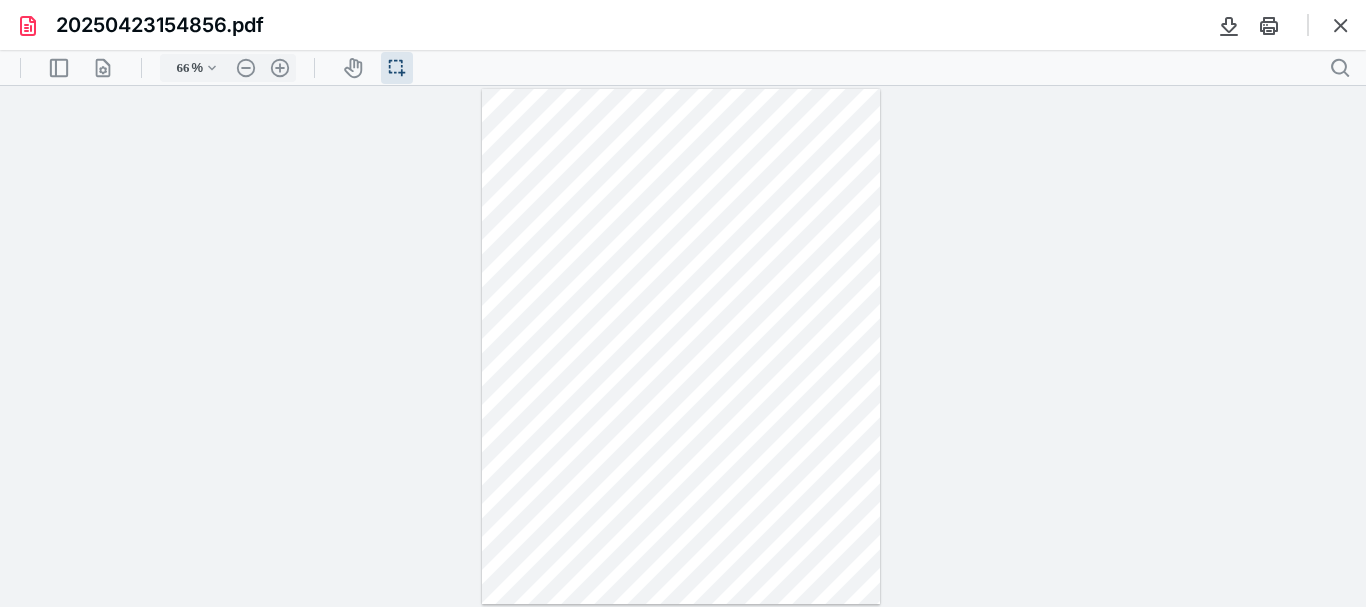 click at bounding box center (1341, 25) 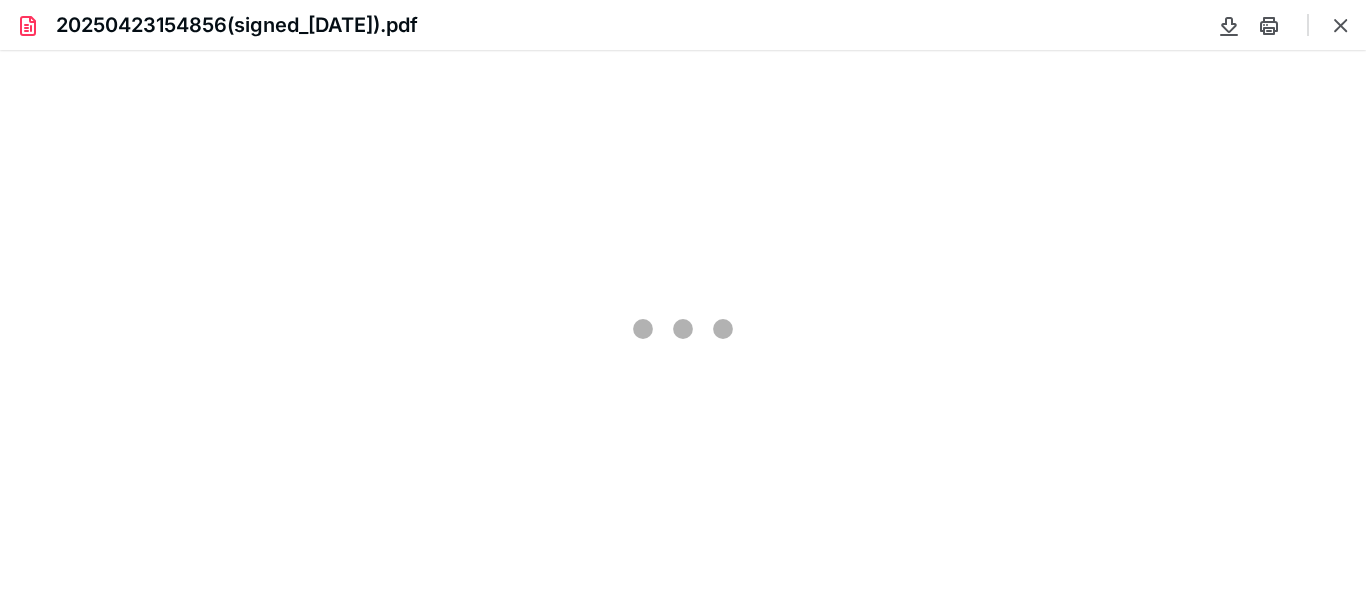 scroll, scrollTop: 0, scrollLeft: 0, axis: both 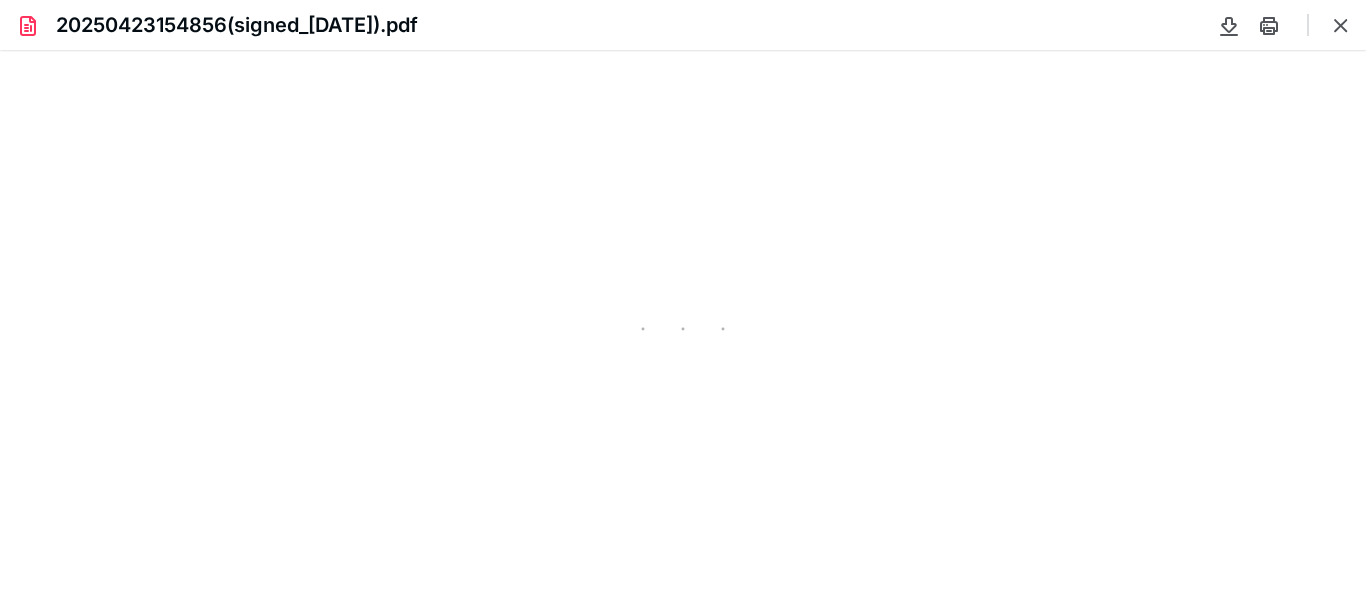 type on "66" 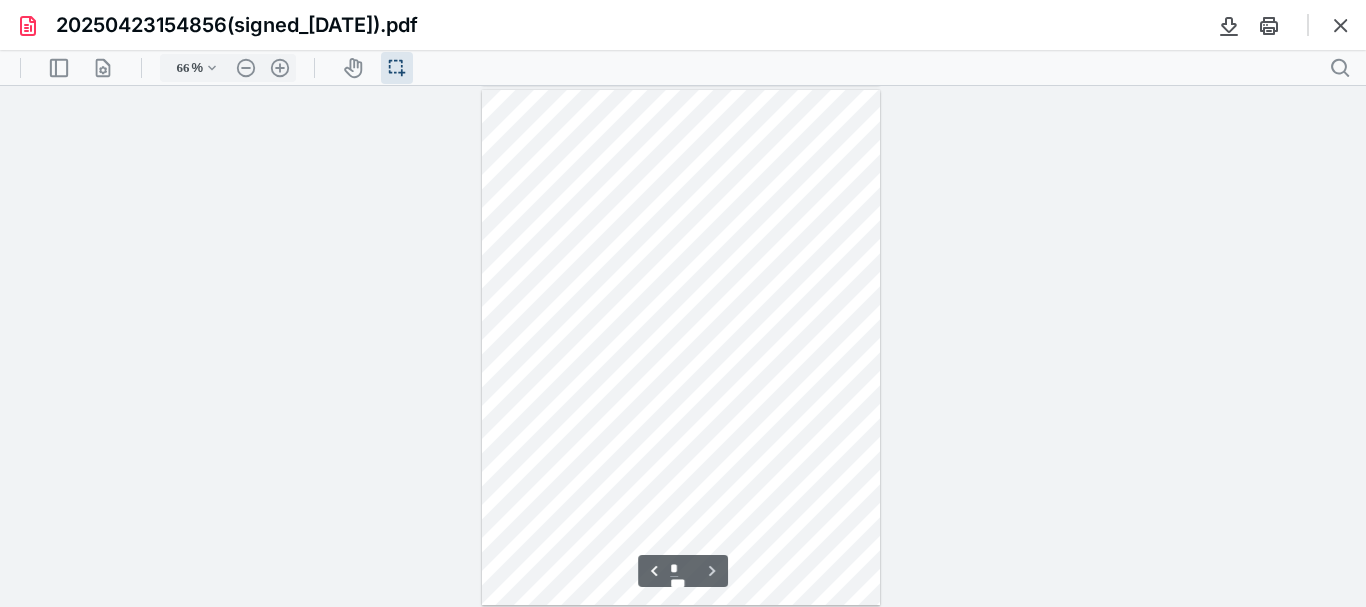 scroll, scrollTop: 1563, scrollLeft: 0, axis: vertical 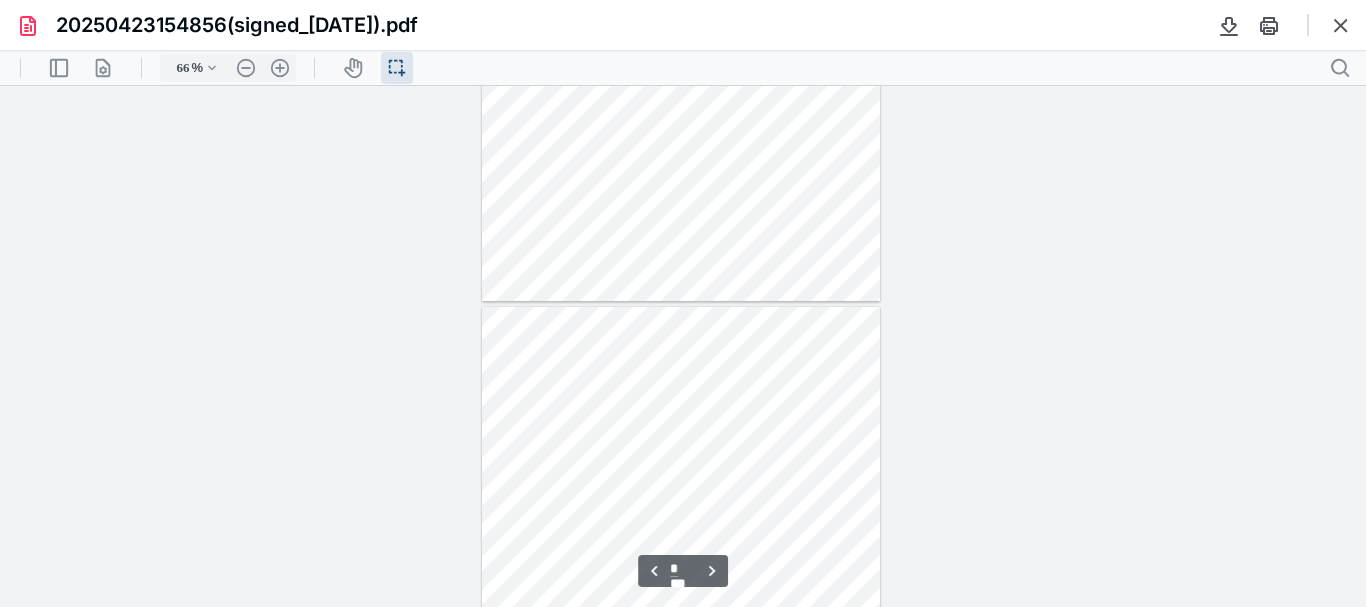 type on "*" 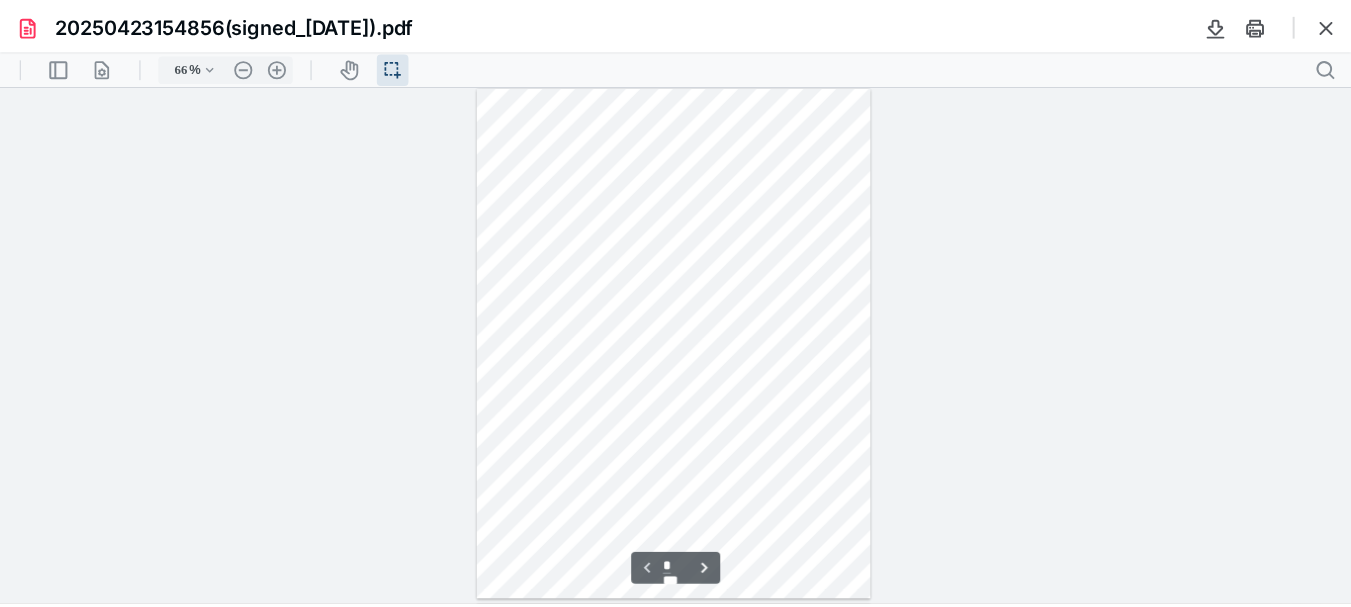 scroll, scrollTop: 0, scrollLeft: 0, axis: both 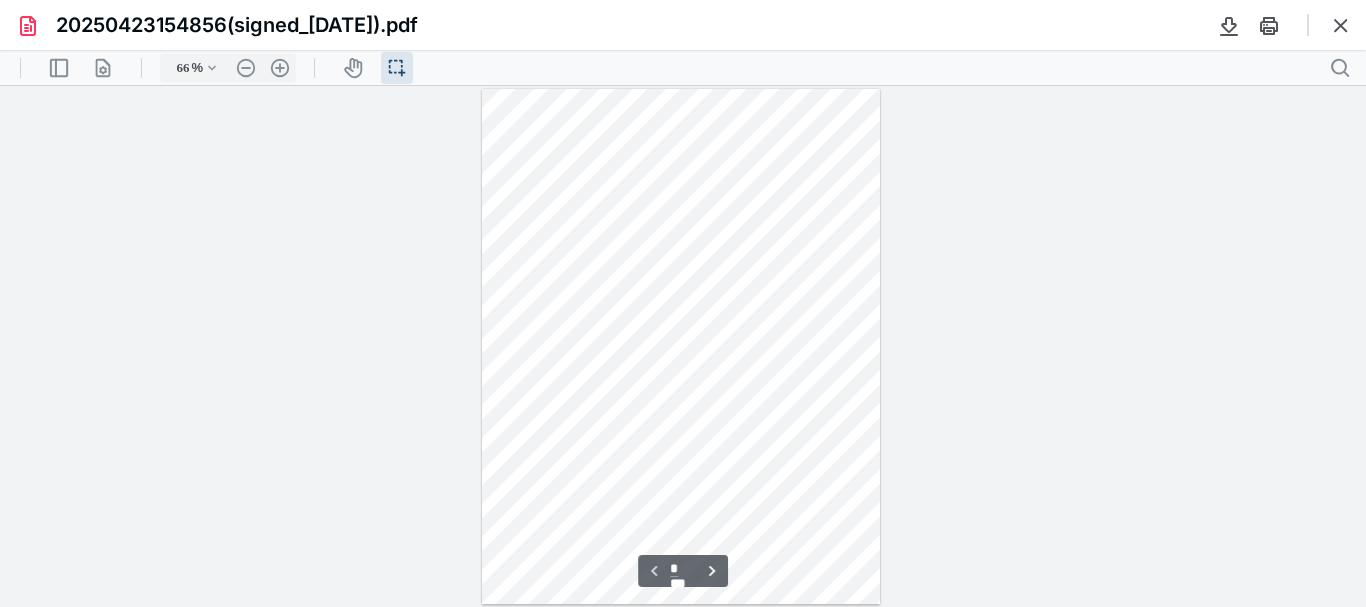 click on "**********" at bounding box center (683, 346) 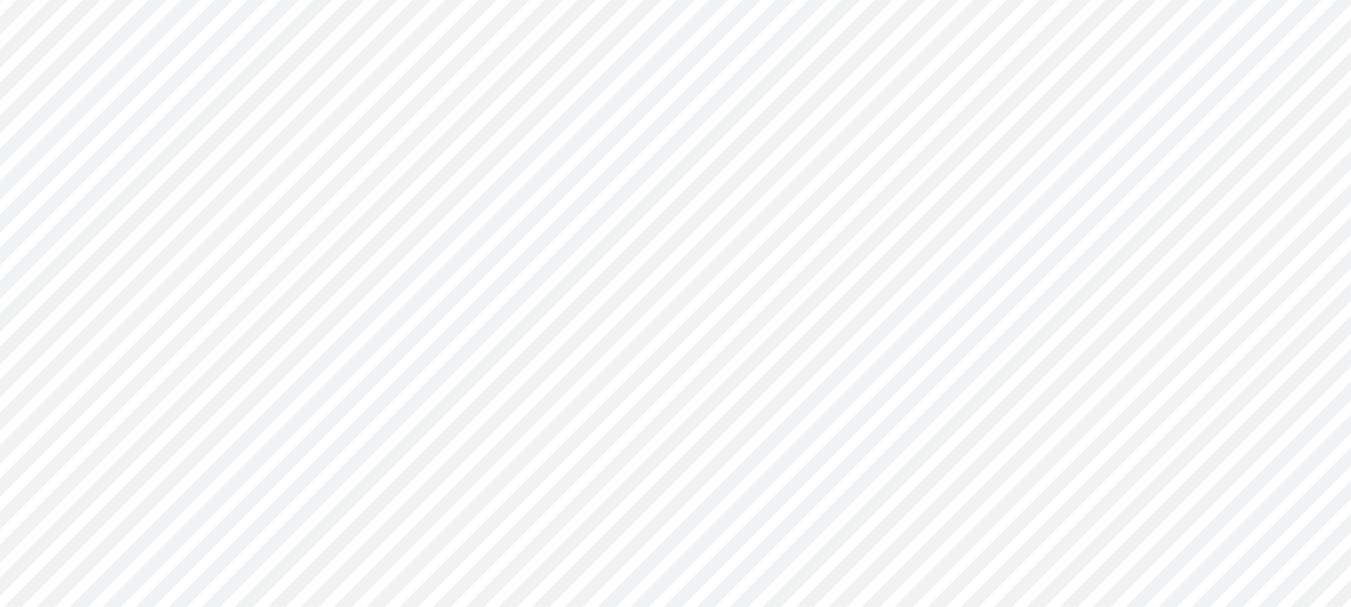 scroll, scrollTop: 0, scrollLeft: 0, axis: both 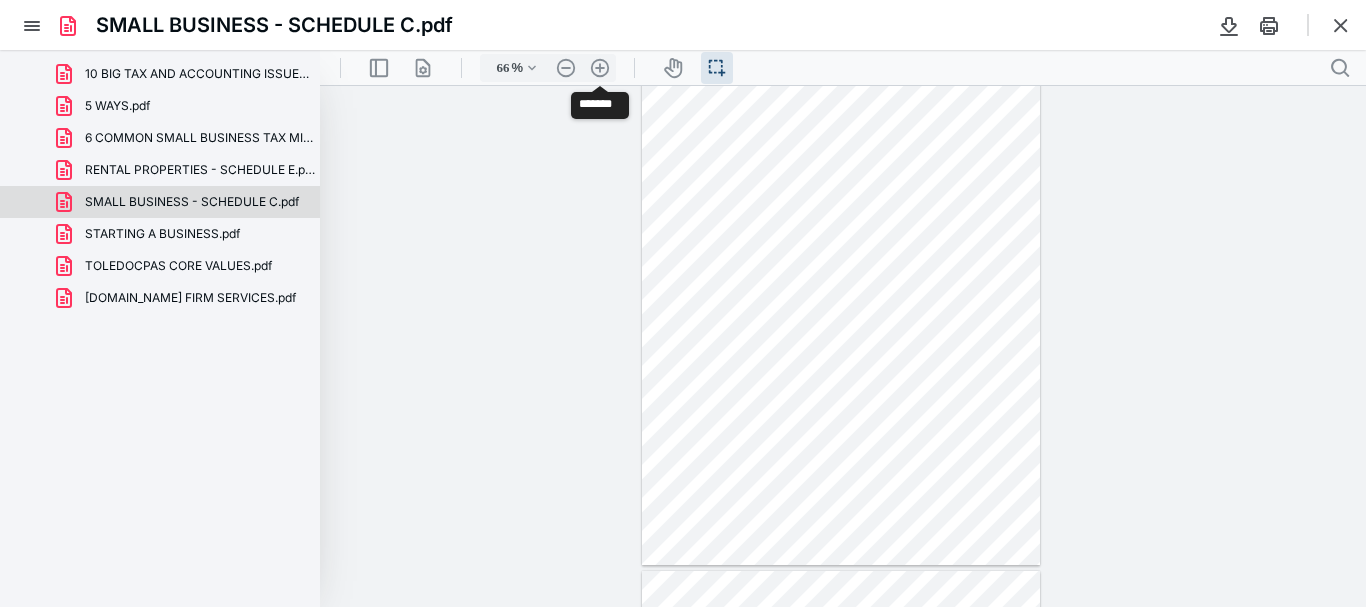 click on ".cls-1{fill:#abb0c4;} icon - header - zoom - in - line" at bounding box center [600, 68] 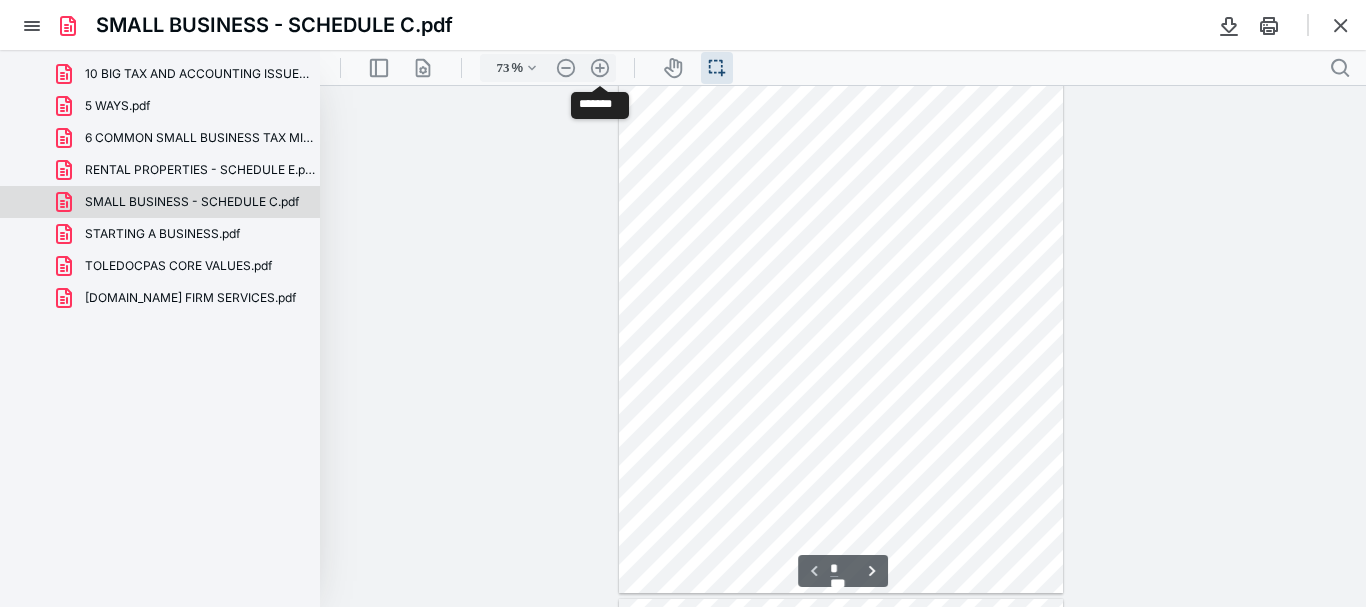 click on ".cls-1{fill:#abb0c4;} icon - header - zoom - in - line" at bounding box center [600, 68] 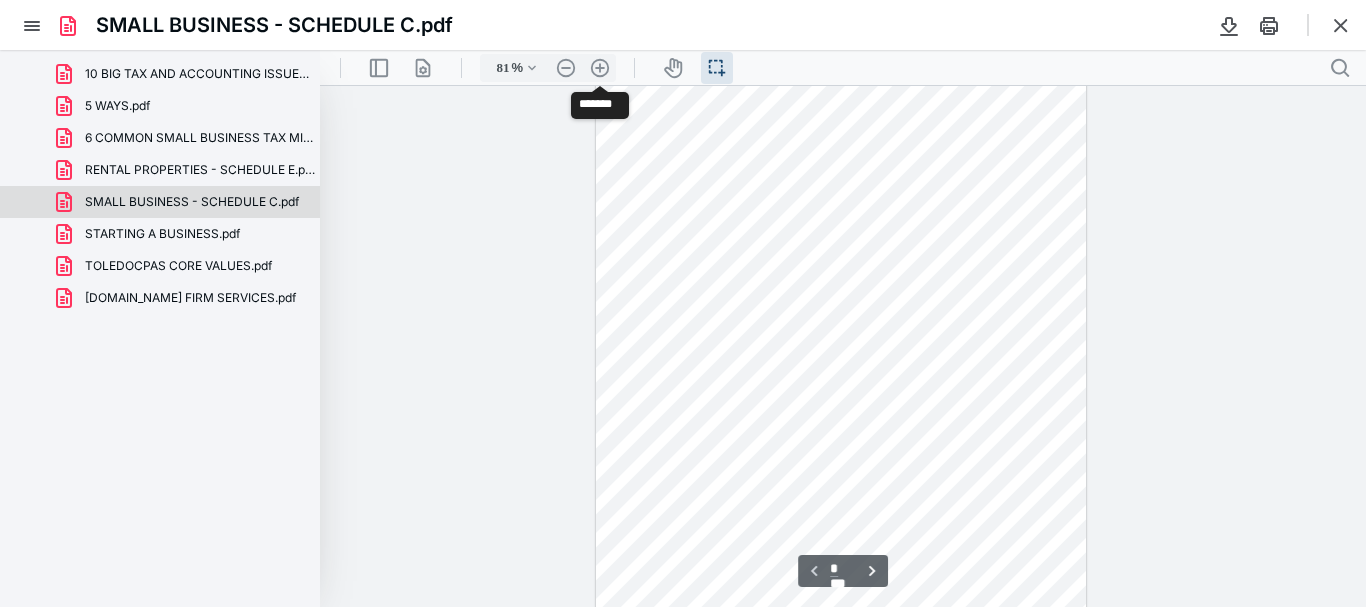 click on ".cls-1{fill:#abb0c4;} icon - header - zoom - in - line" at bounding box center (600, 68) 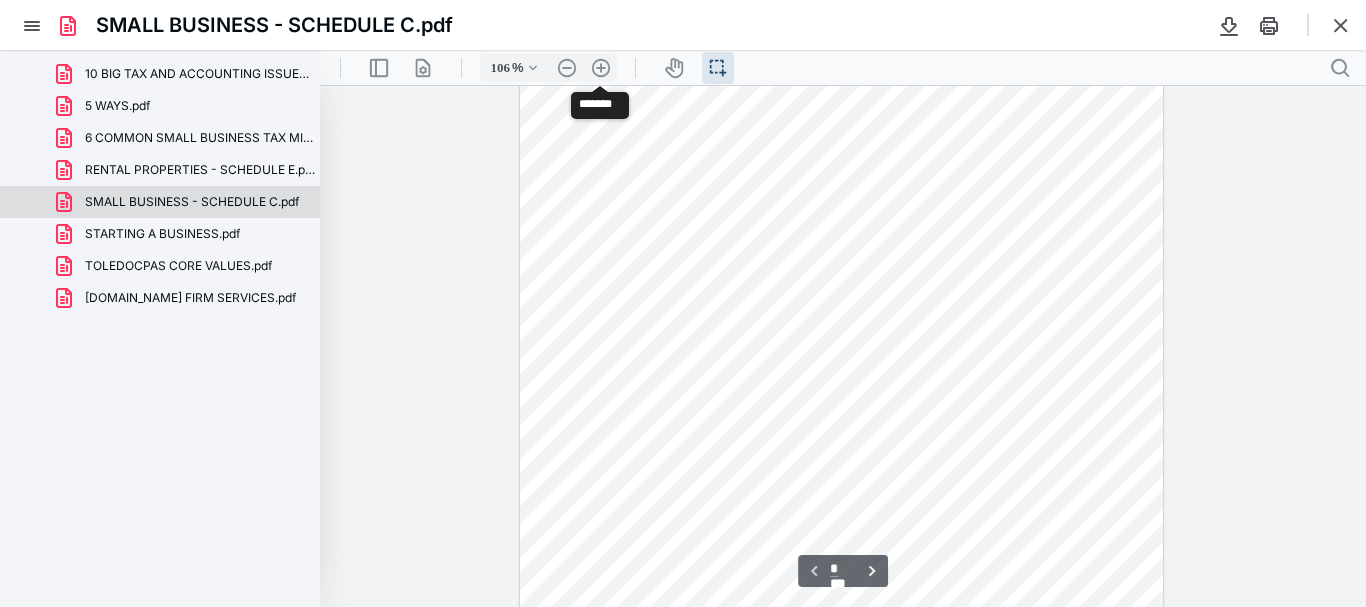 click on ".cls-1{fill:#abb0c4;} icon - header - zoom - in - line" at bounding box center (601, 68) 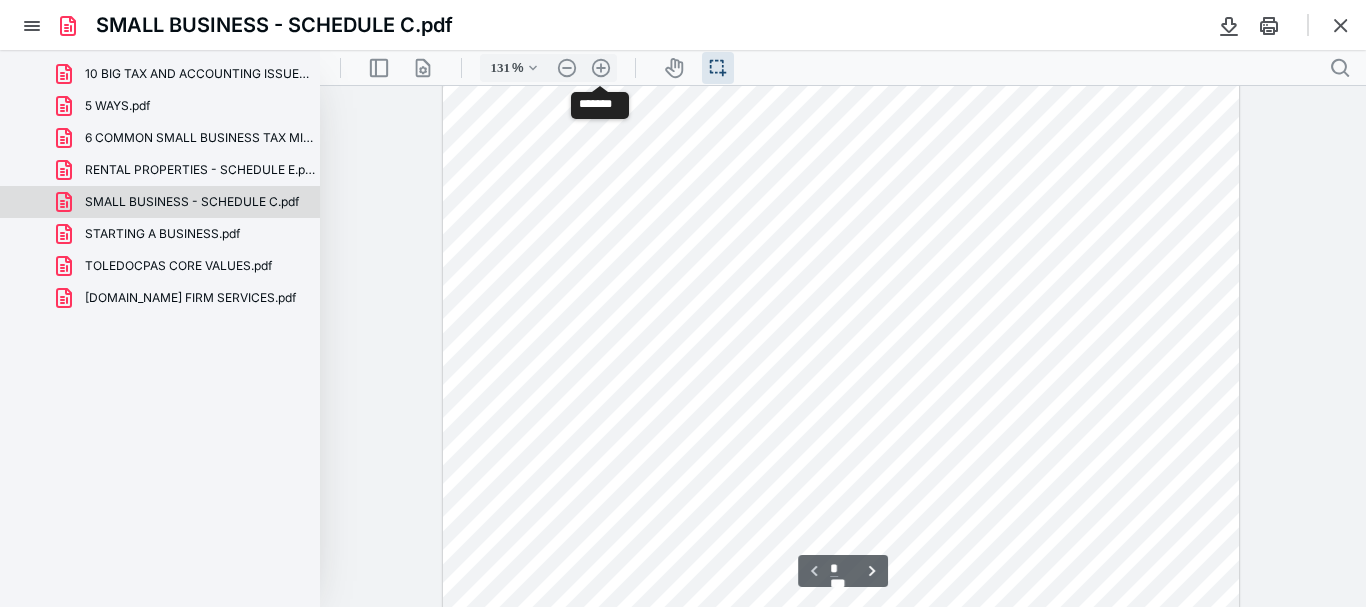 click on ".cls-1{fill:#abb0c4;} icon - header - zoom - in - line" at bounding box center [601, 68] 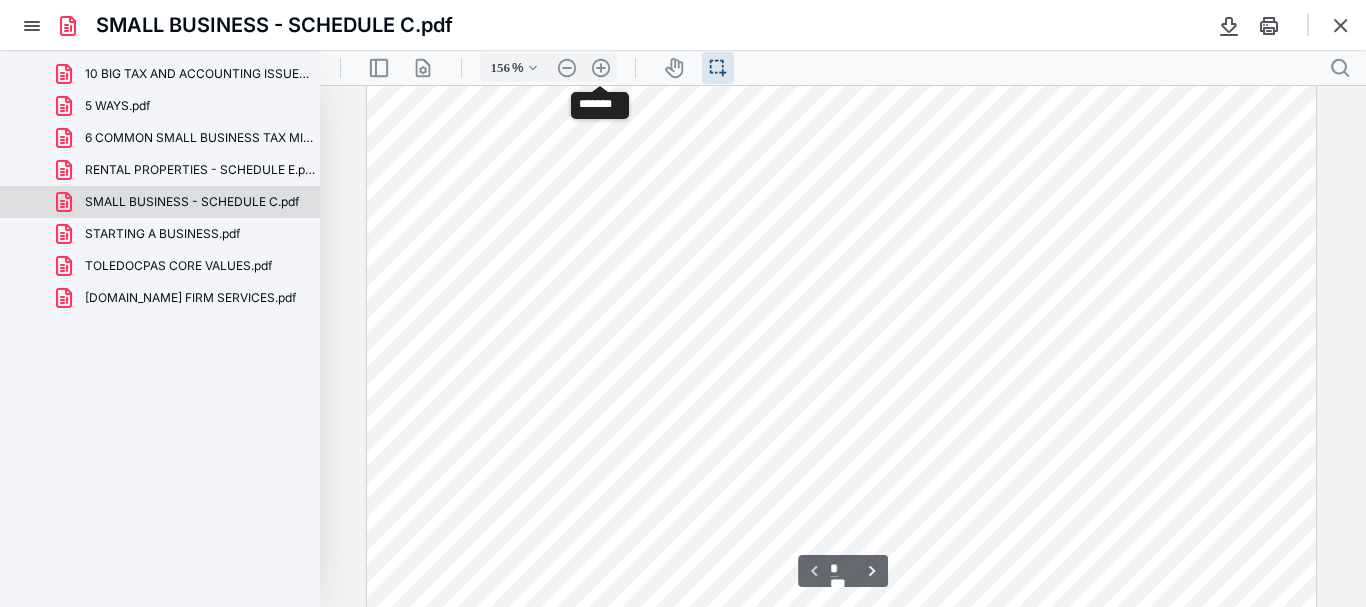 scroll, scrollTop: 427, scrollLeft: 0, axis: vertical 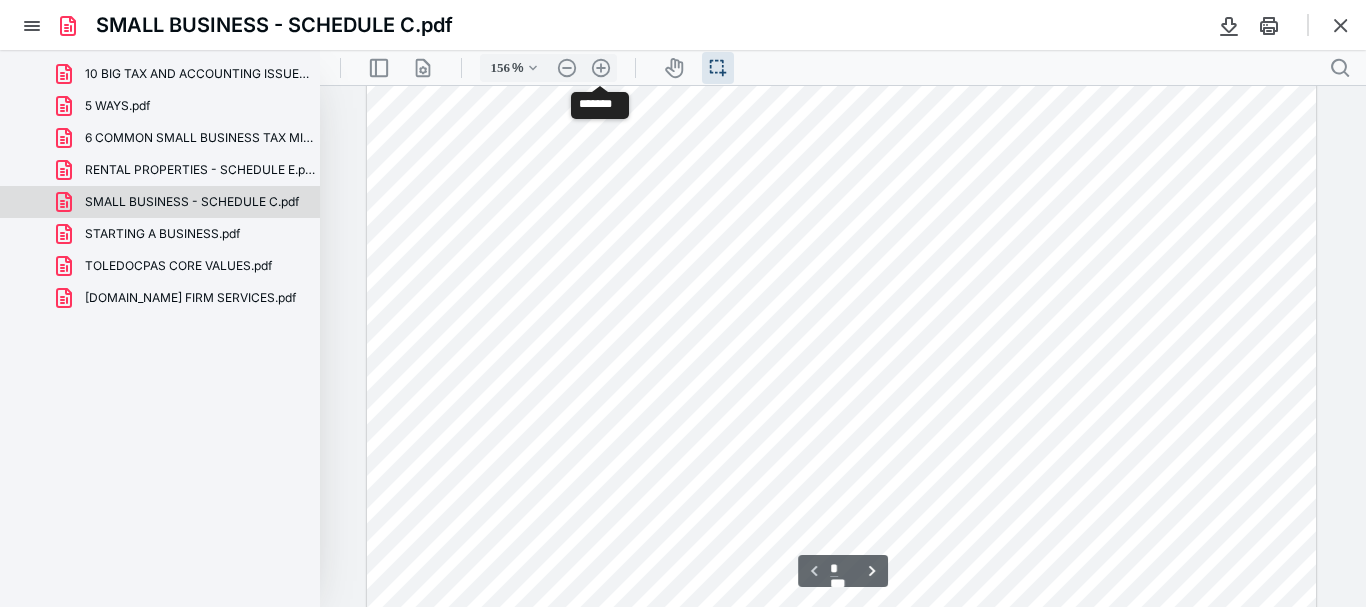 click on ".cls-1{fill:#abb0c4;} icon - header - zoom - in - line" at bounding box center (601, 68) 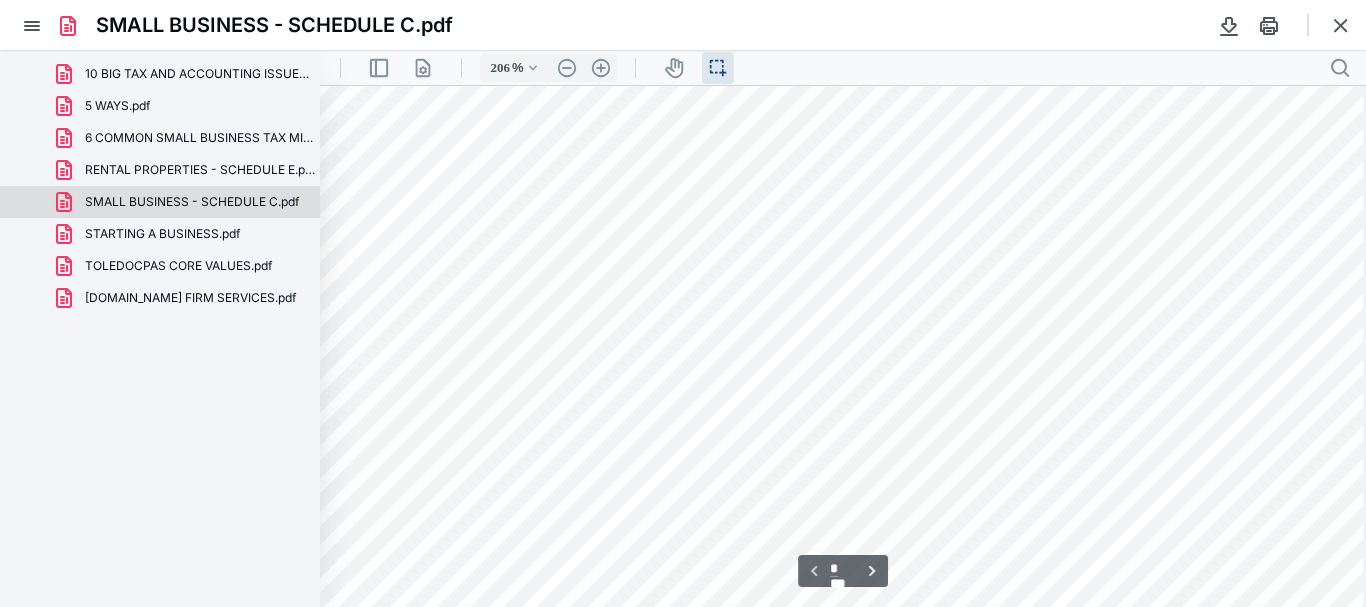 scroll, scrollTop: 1006, scrollLeft: 120, axis: both 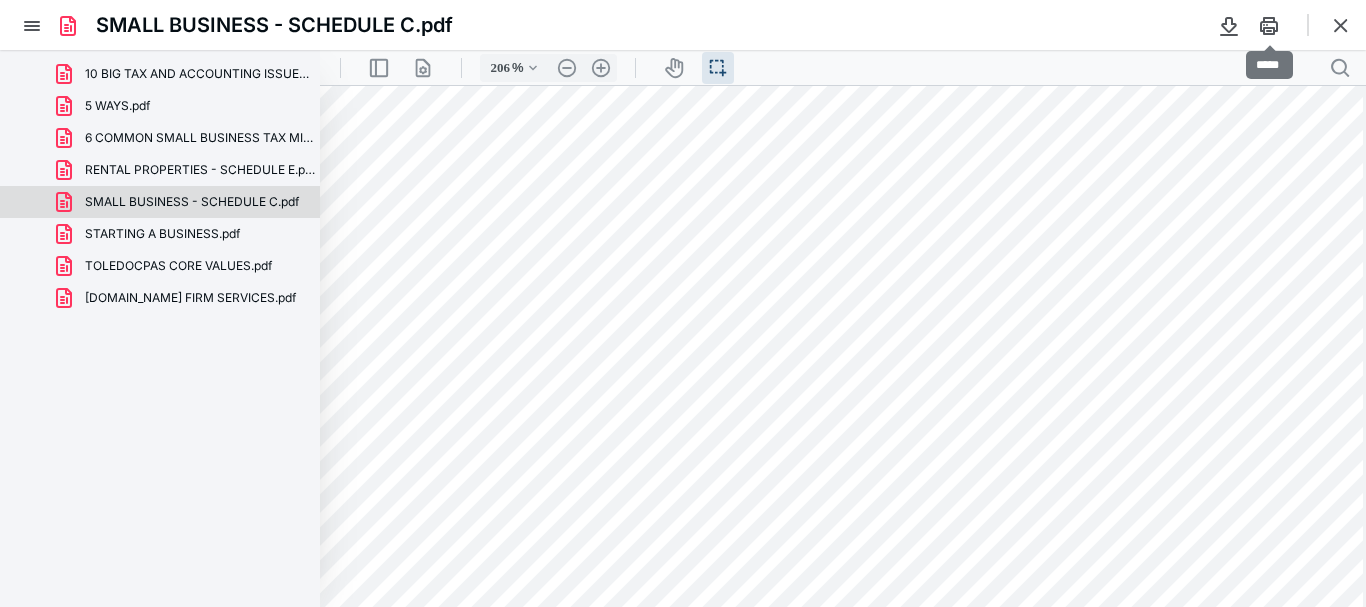 click at bounding box center [1269, 25] 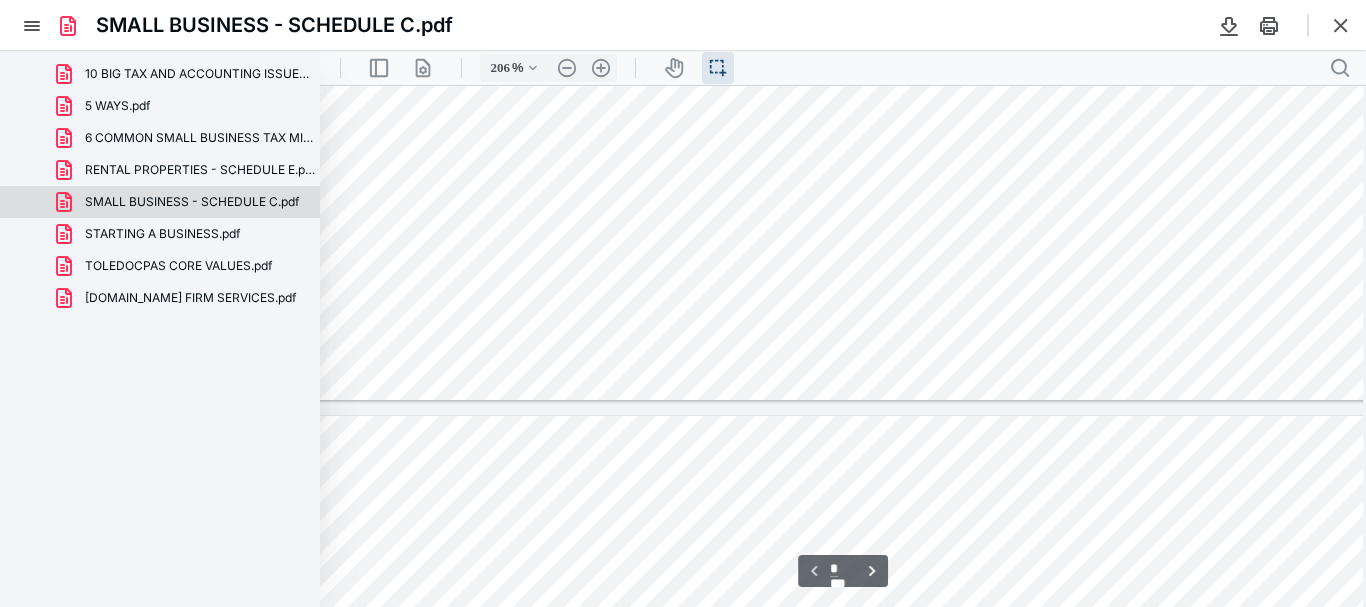 type on "*" 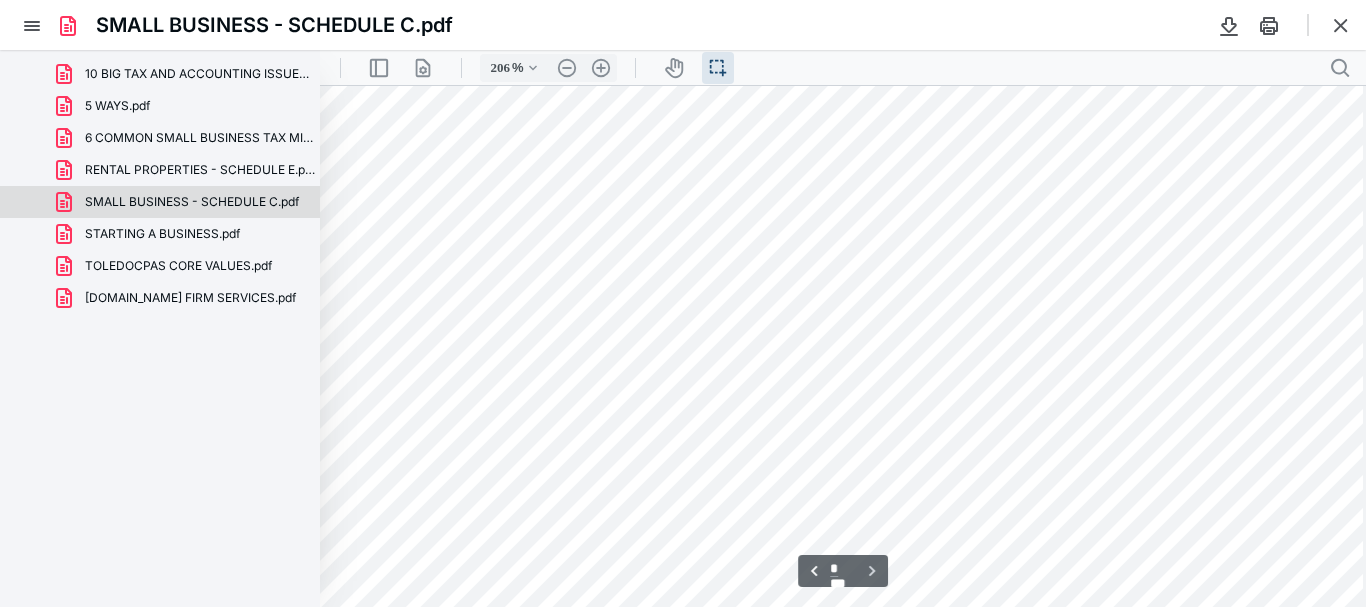 scroll, scrollTop: 2432, scrollLeft: 120, axis: both 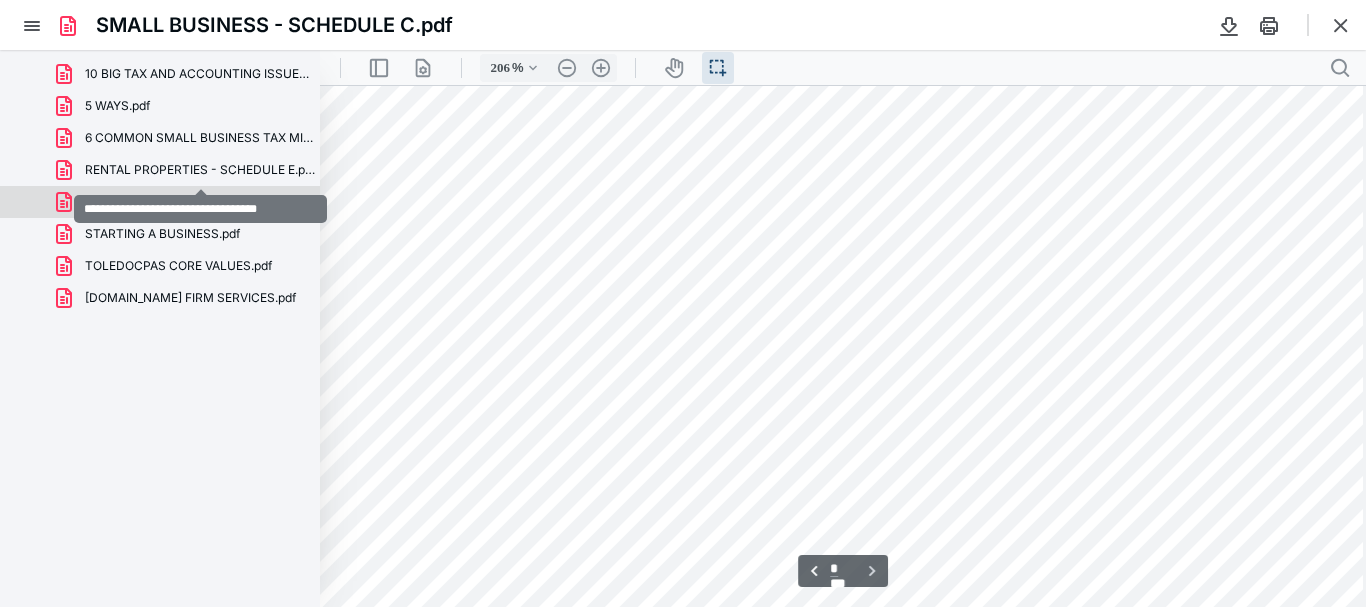 click on "RENTAL PROPERTIES  - SCHEDULE E.pdf" at bounding box center [200, 170] 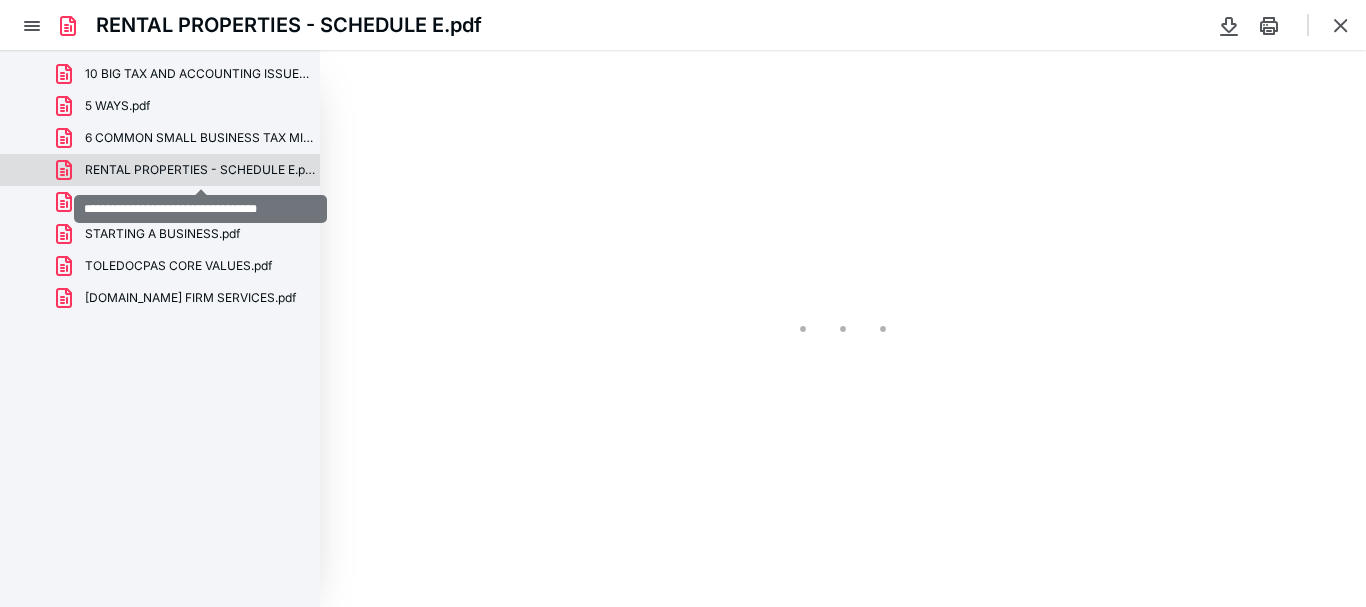scroll, scrollTop: 39, scrollLeft: 0, axis: vertical 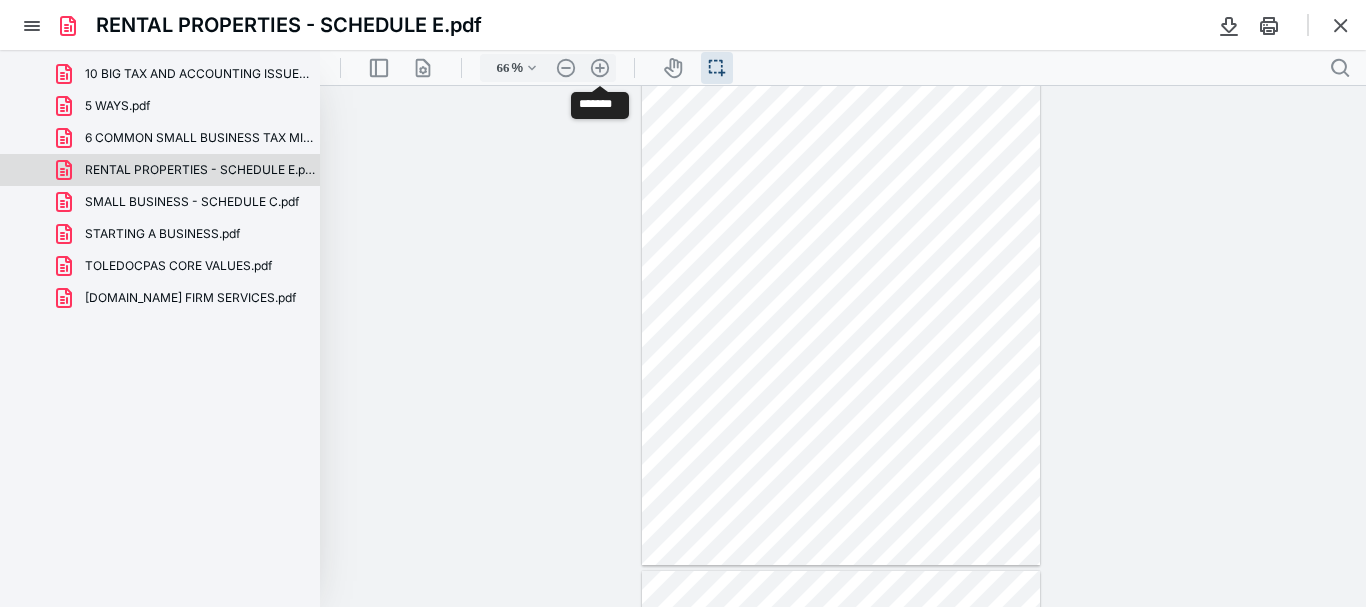 click on ".cls-1{fill:#abb0c4;} icon - header - zoom - in - line" at bounding box center [600, 68] 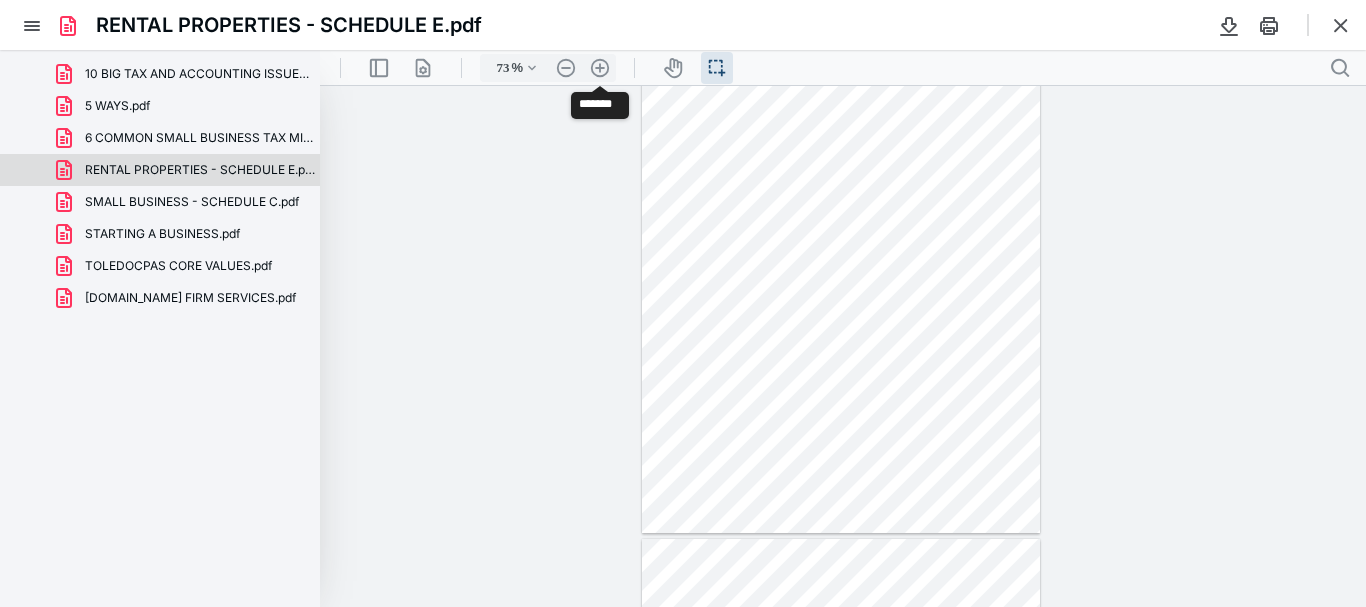 click on ".cls-1{fill:#abb0c4;} icon - header - zoom - in - line" at bounding box center (600, 68) 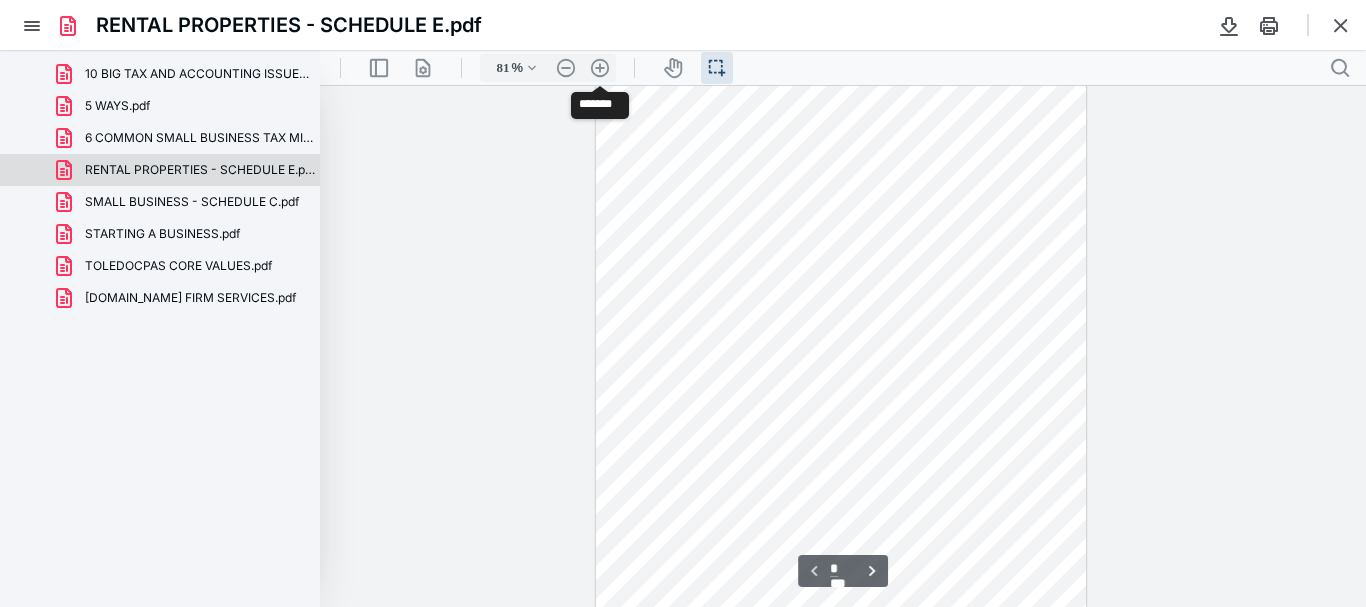 click on ".cls-1{fill:#abb0c4;} icon - header - zoom - in - line" at bounding box center (600, 68) 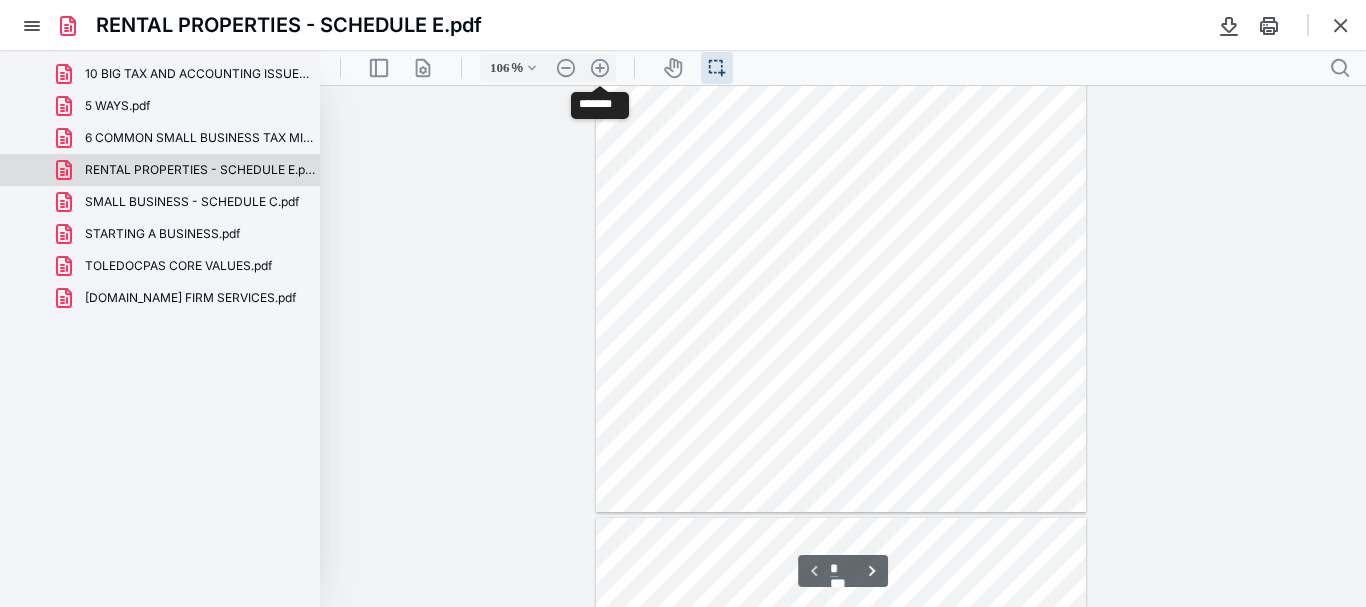 click on ".cls-1{fill:#abb0c4;} icon - header - zoom - in - line" at bounding box center [600, 68] 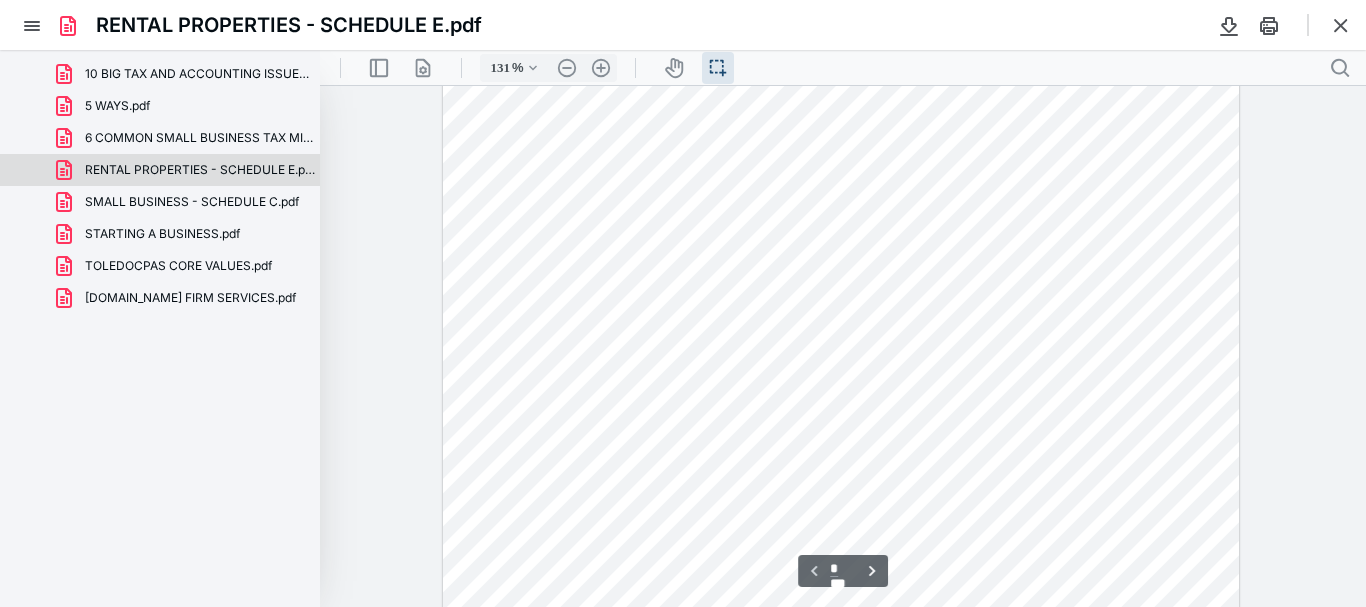 scroll, scrollTop: 247, scrollLeft: 0, axis: vertical 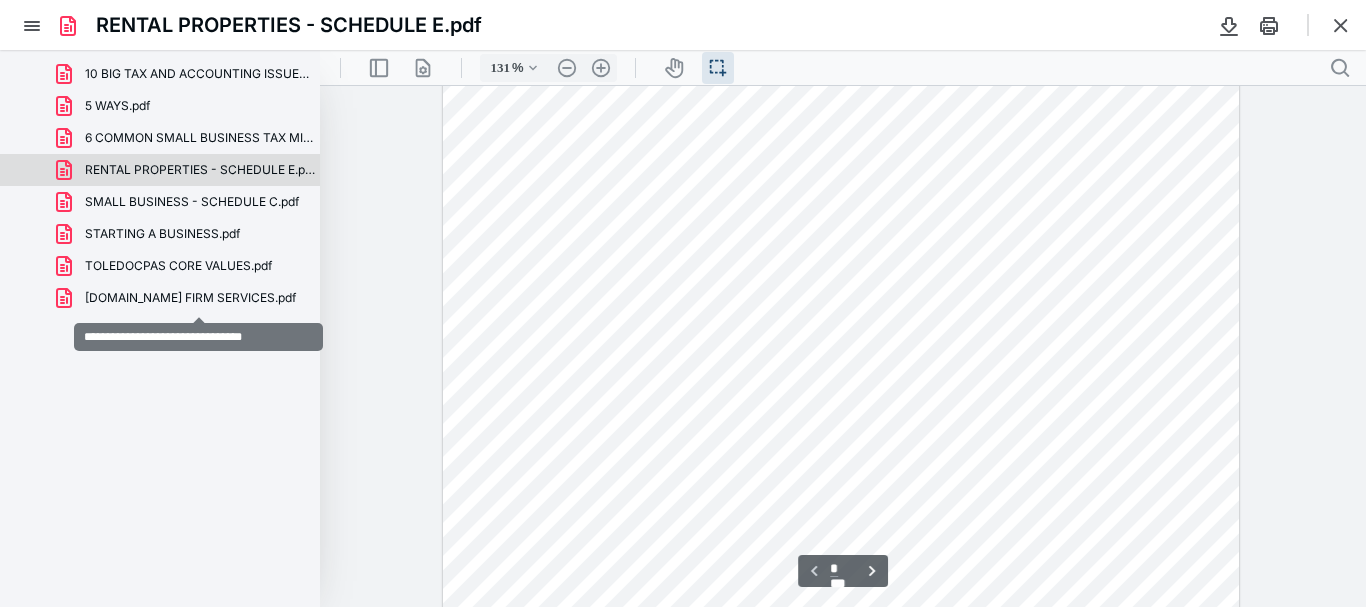 click on "TOLEDOCPAS.COM FIRM SERVICES.pdf" at bounding box center (190, 298) 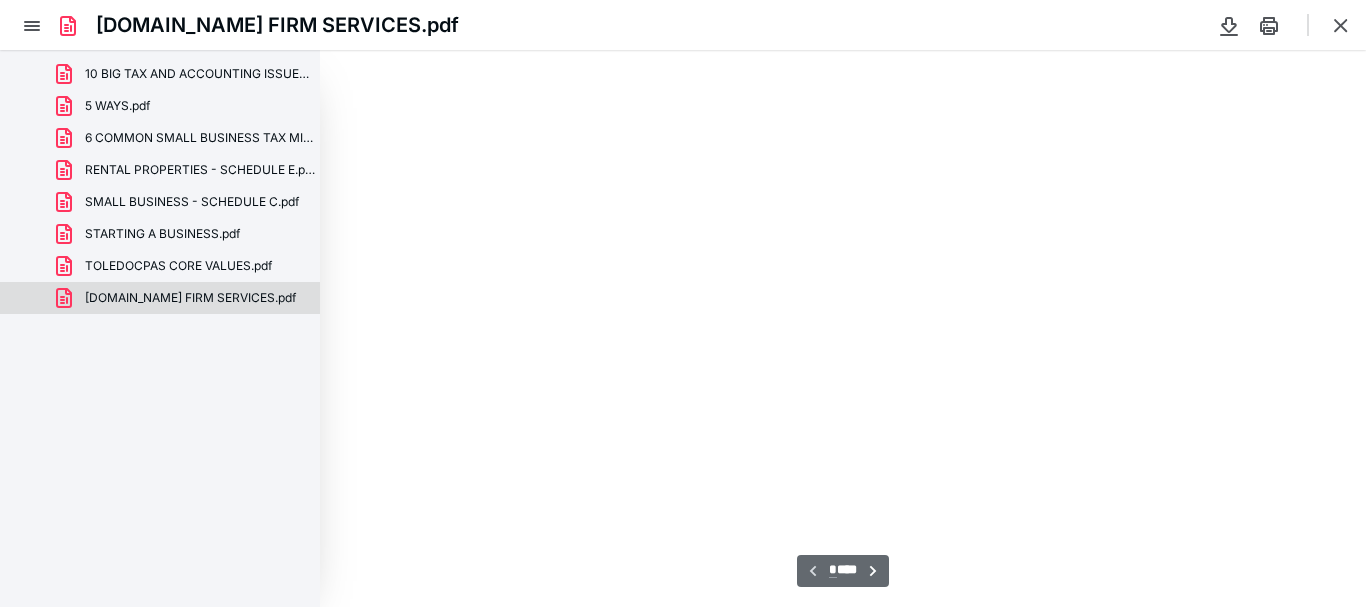 scroll, scrollTop: 39, scrollLeft: 0, axis: vertical 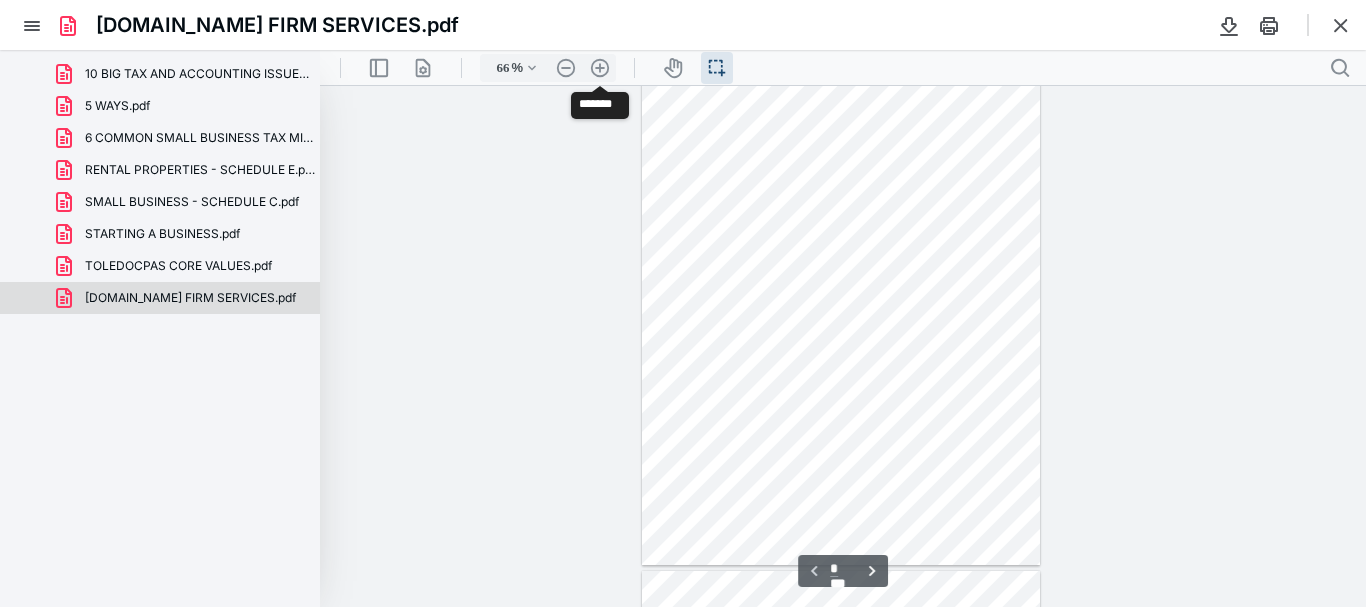 click on ".cls-1{fill:#abb0c4;} icon - header - zoom - in - line" at bounding box center [600, 68] 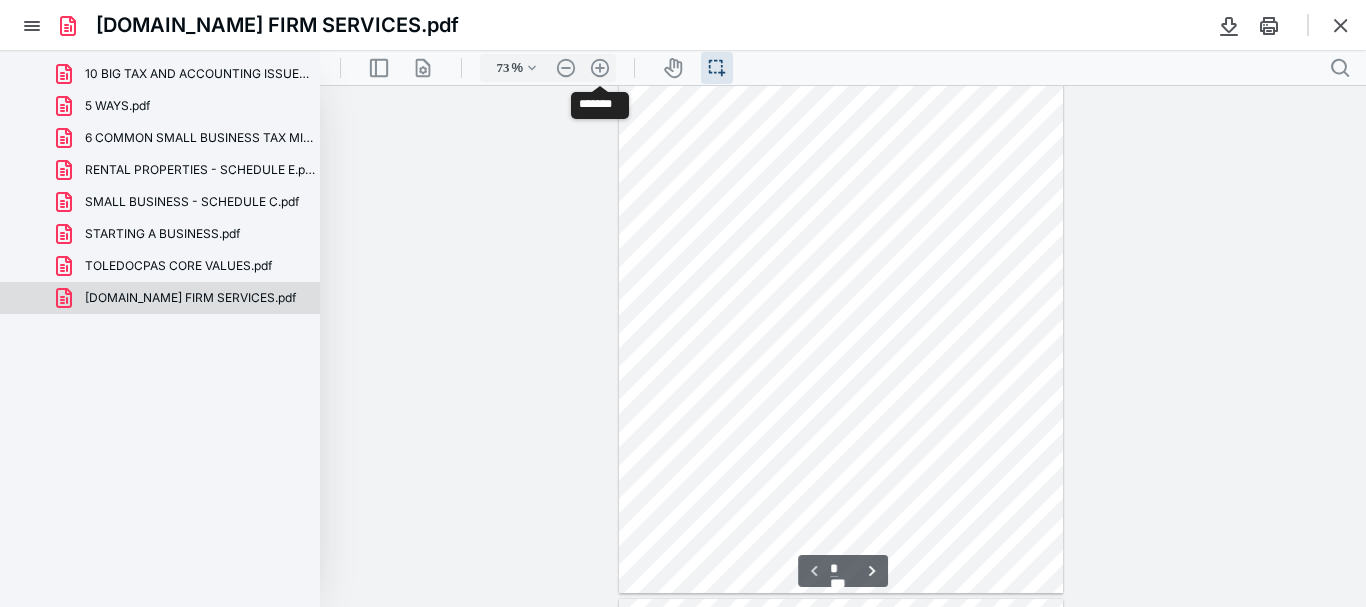 click on ".cls-1{fill:#abb0c4;} icon - header - zoom - in - line" at bounding box center [600, 68] 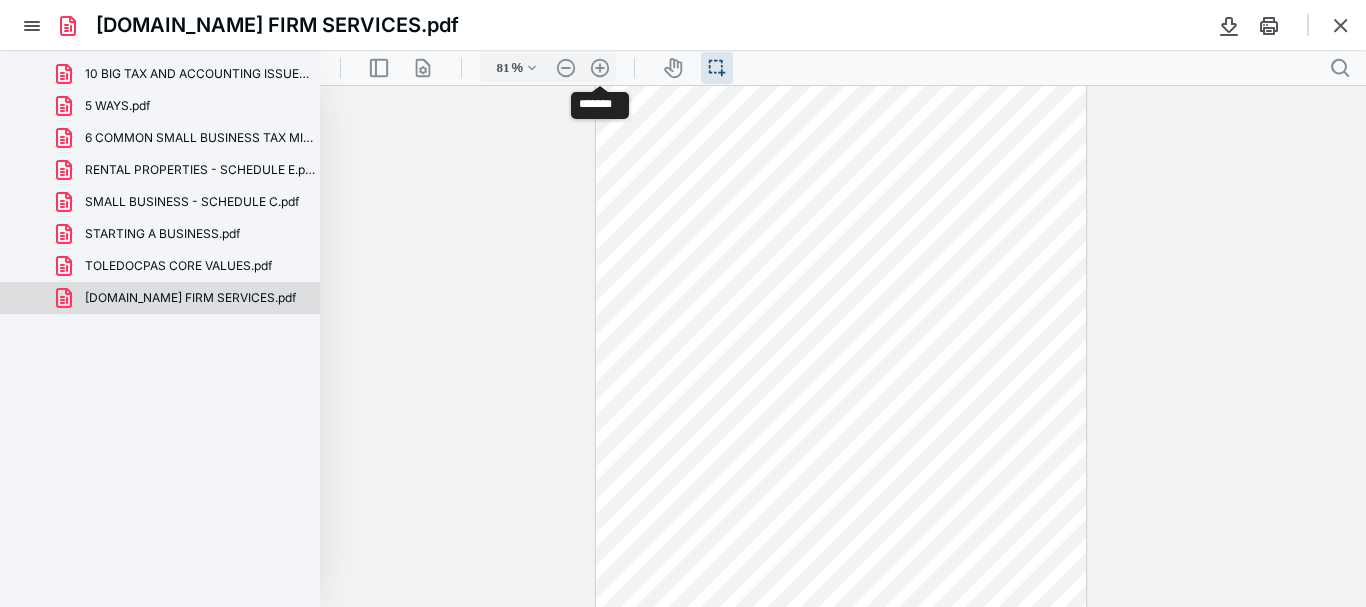 click on ".cls-1{fill:#abb0c4;} icon - header - zoom - in - line" at bounding box center [600, 68] 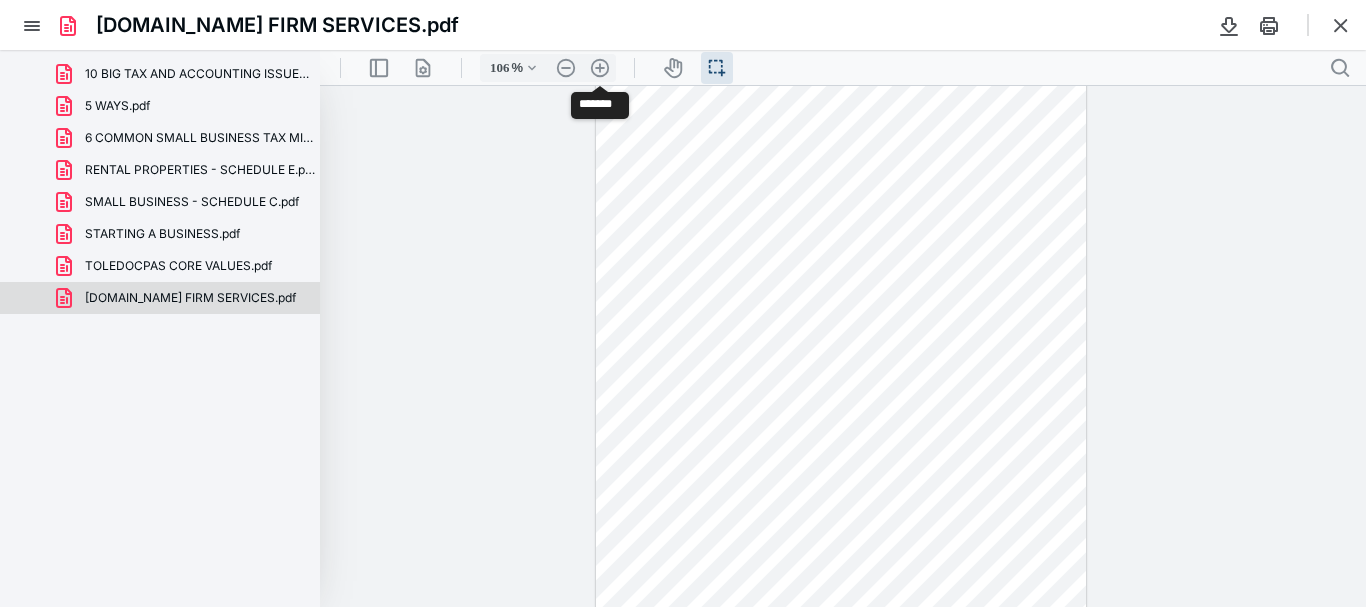 scroll, scrollTop: 211, scrollLeft: 0, axis: vertical 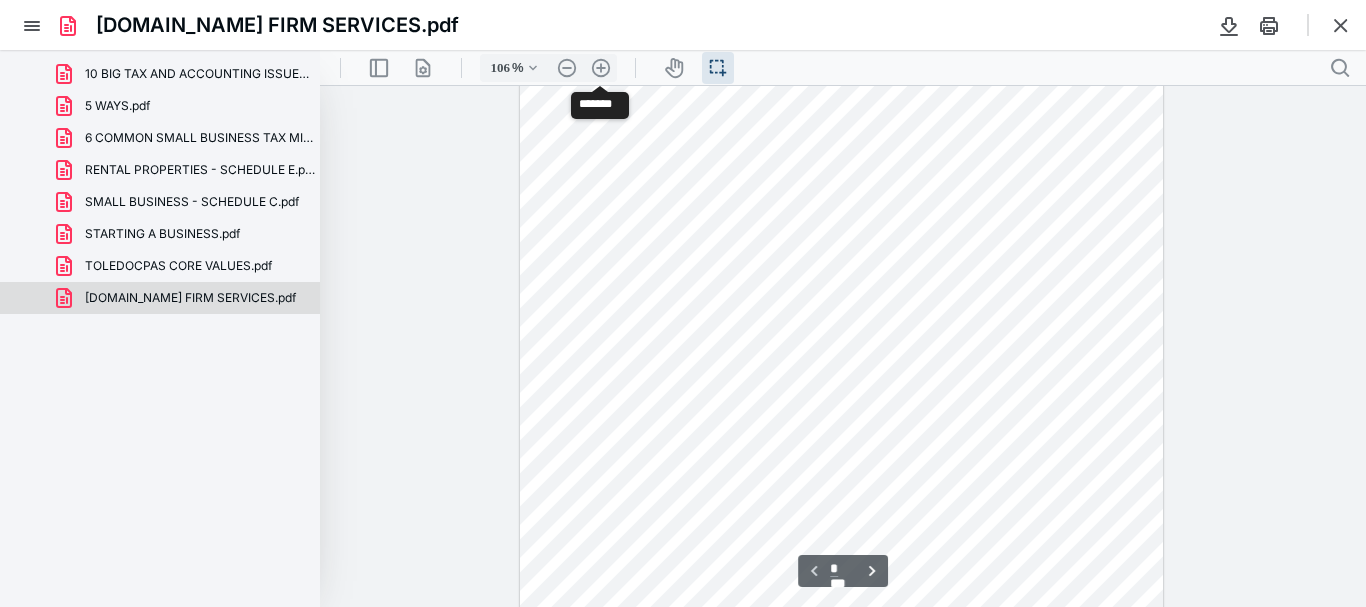 click on ".cls-1{fill:#abb0c4;} icon - header - zoom - in - line" at bounding box center [601, 68] 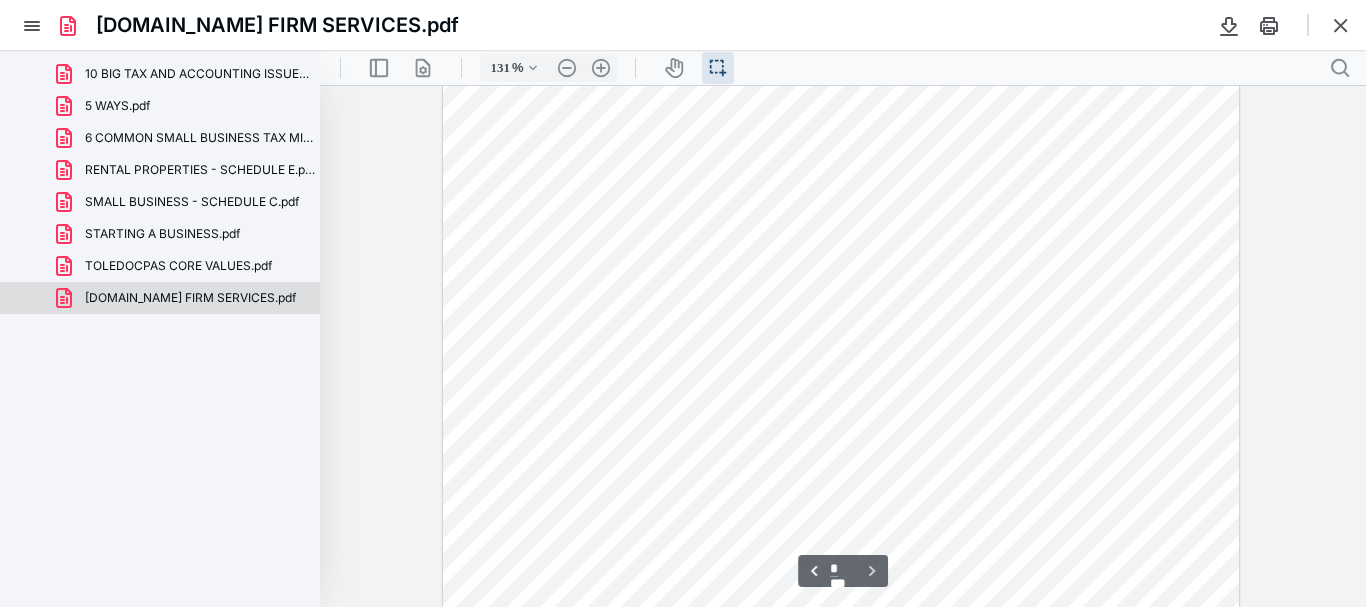 scroll, scrollTop: 2395, scrollLeft: 0, axis: vertical 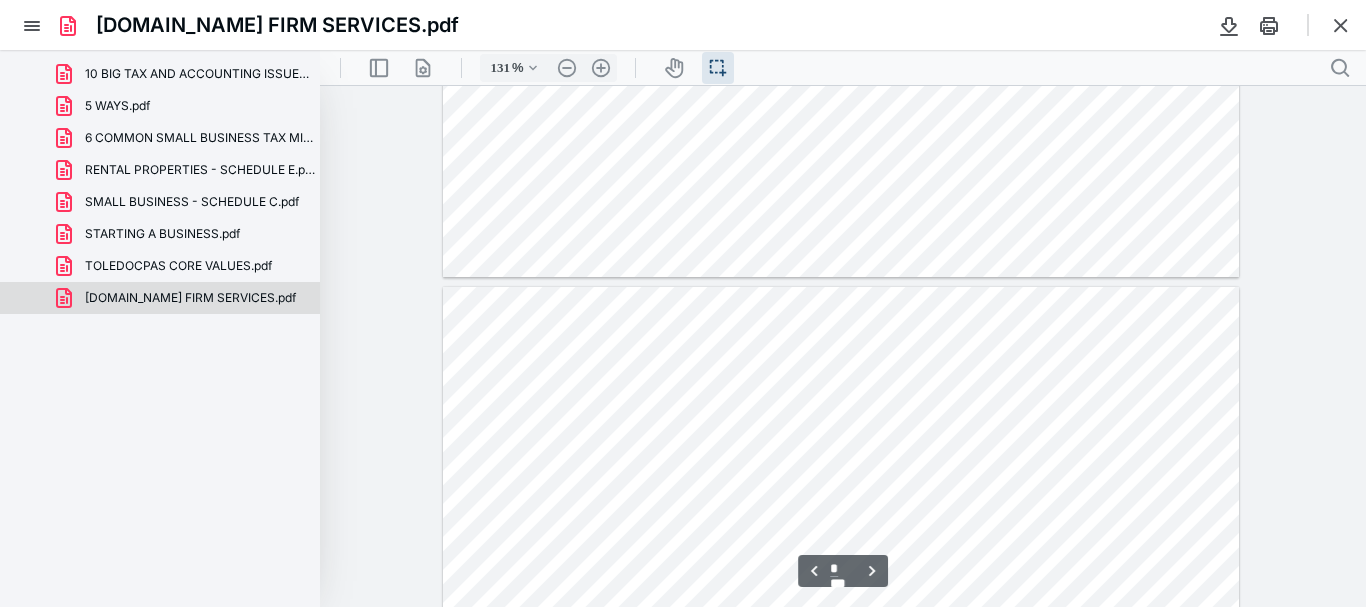 type on "*" 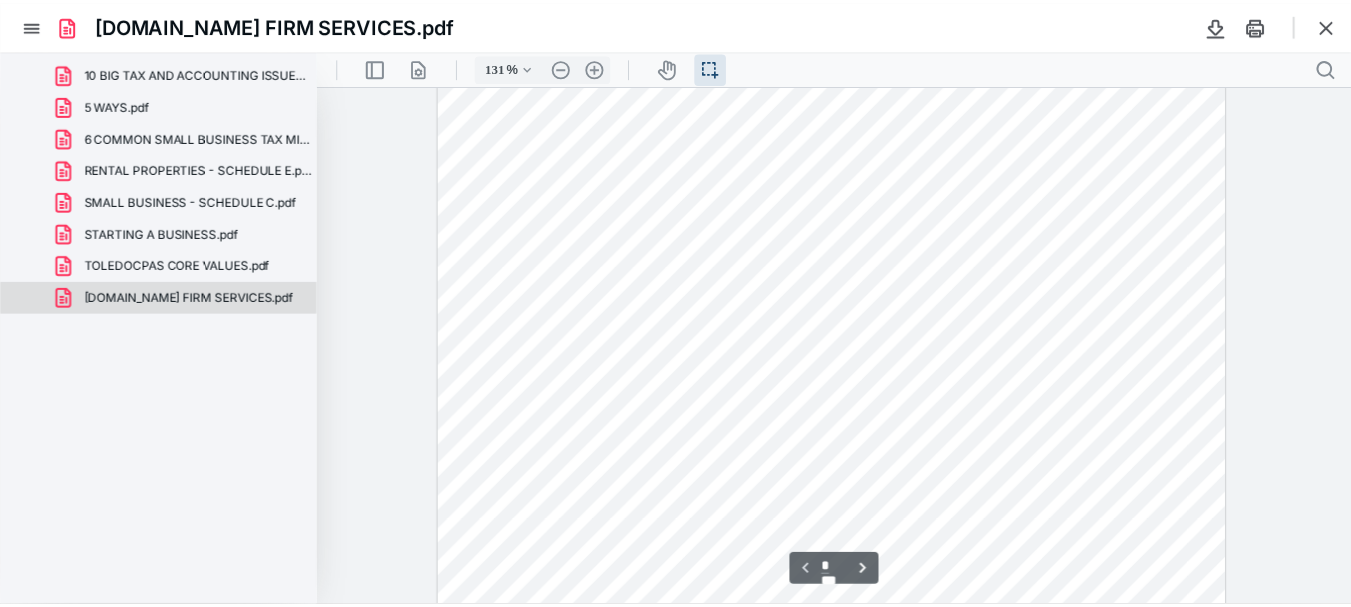 scroll, scrollTop: 0, scrollLeft: 0, axis: both 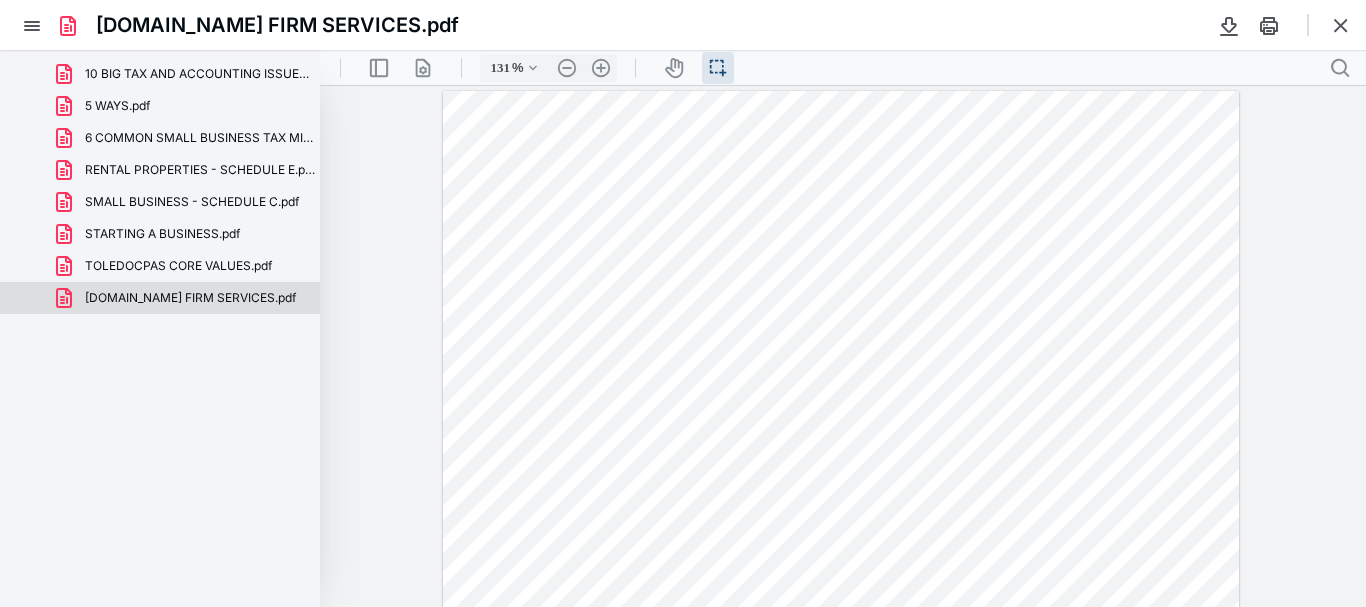 click at bounding box center (1341, 25) 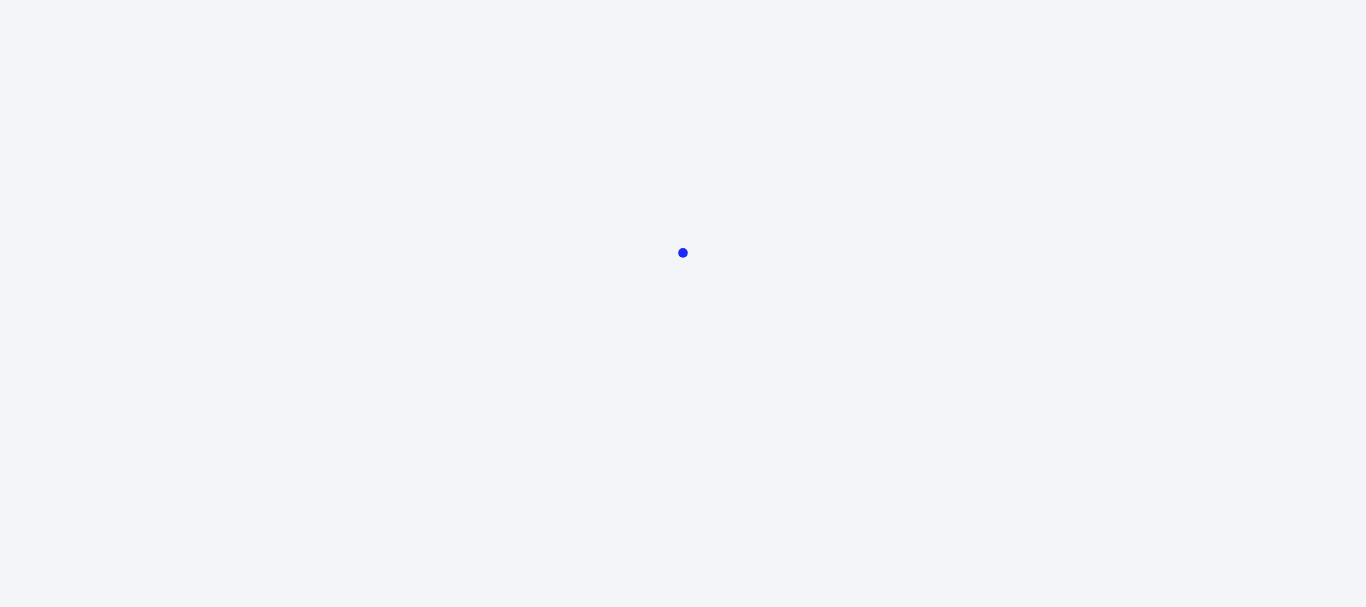 scroll, scrollTop: 0, scrollLeft: 0, axis: both 